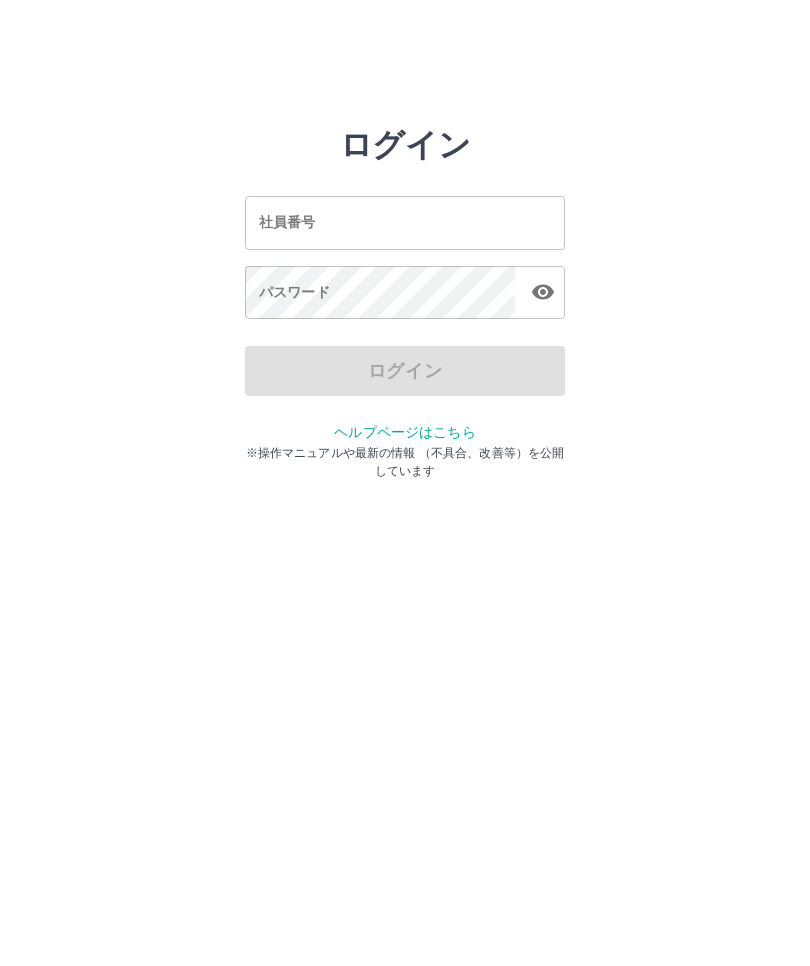 scroll, scrollTop: 0, scrollLeft: 0, axis: both 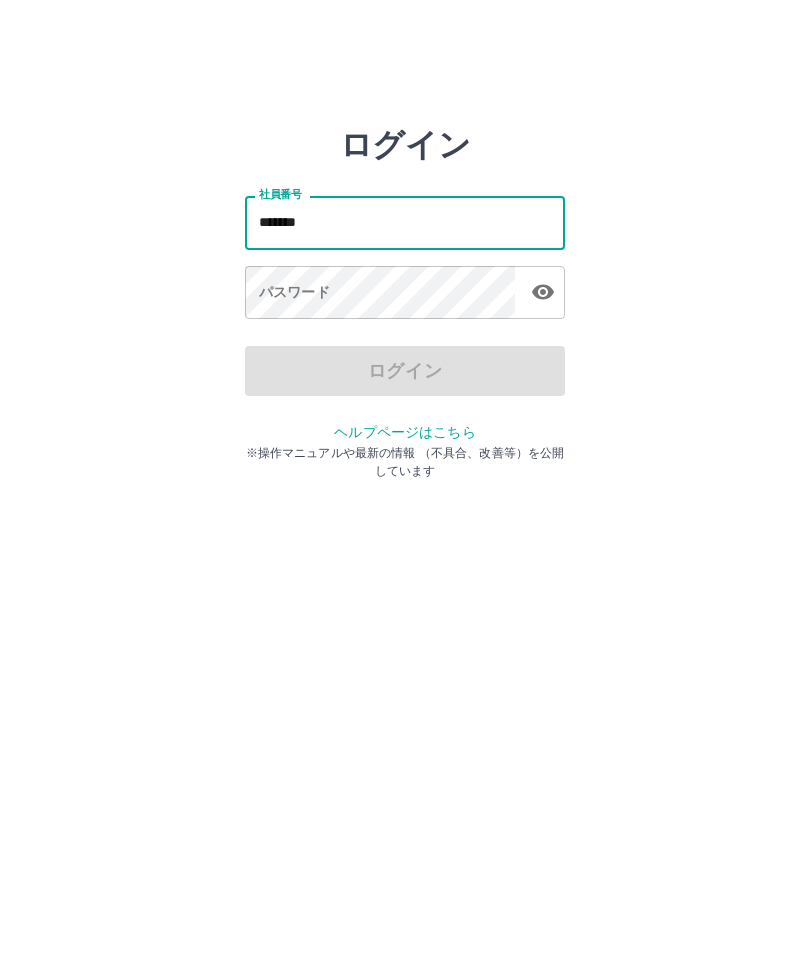 type on "*******" 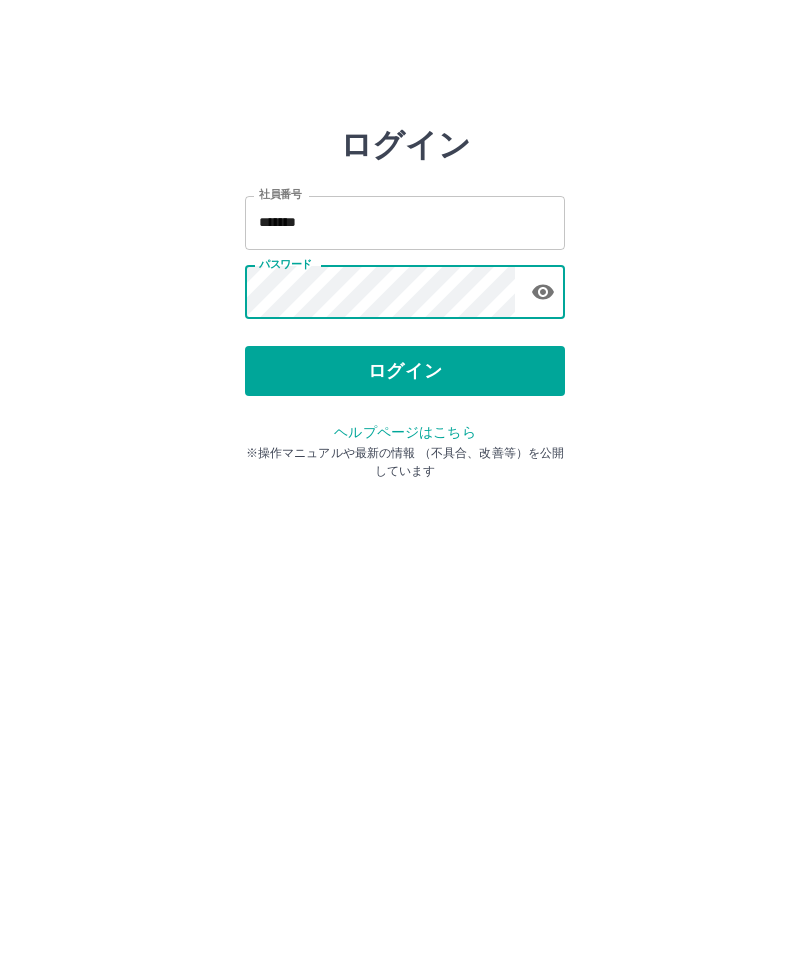 click on "ログイン" at bounding box center [405, 371] 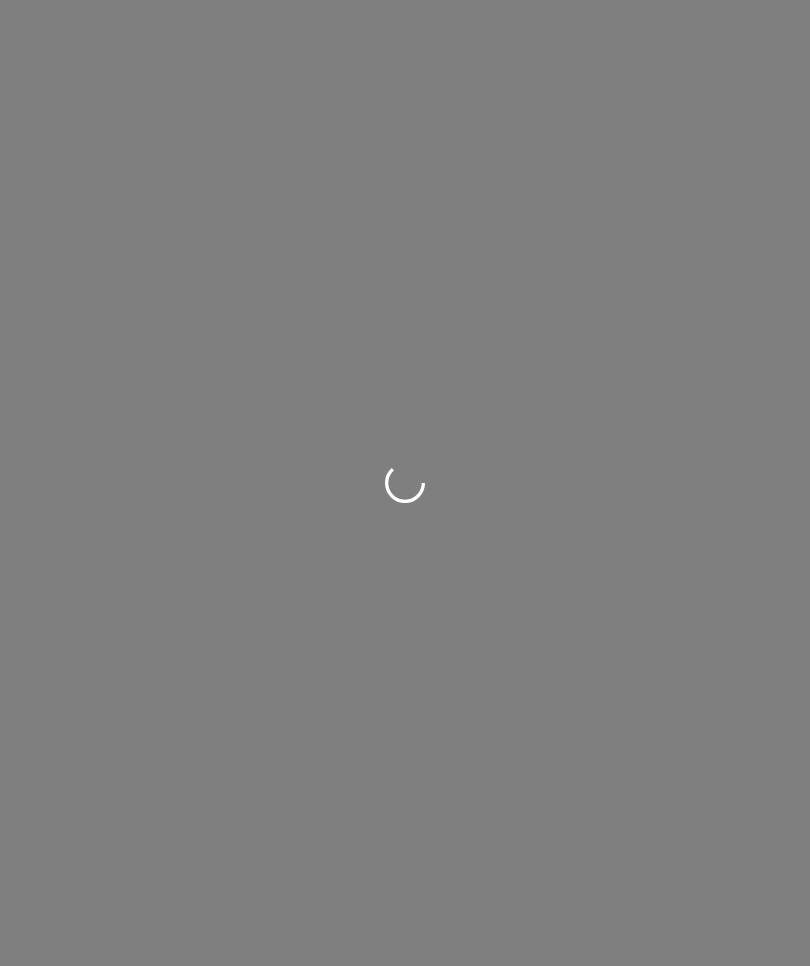 scroll, scrollTop: 0, scrollLeft: 0, axis: both 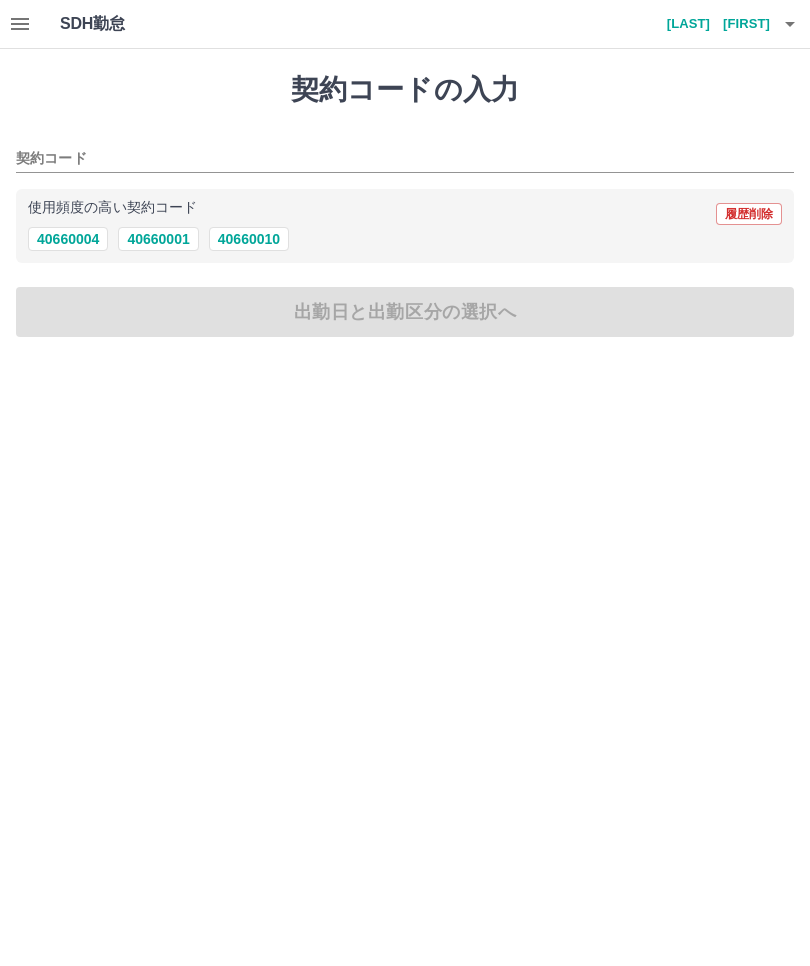 click on "40660010" at bounding box center [249, 239] 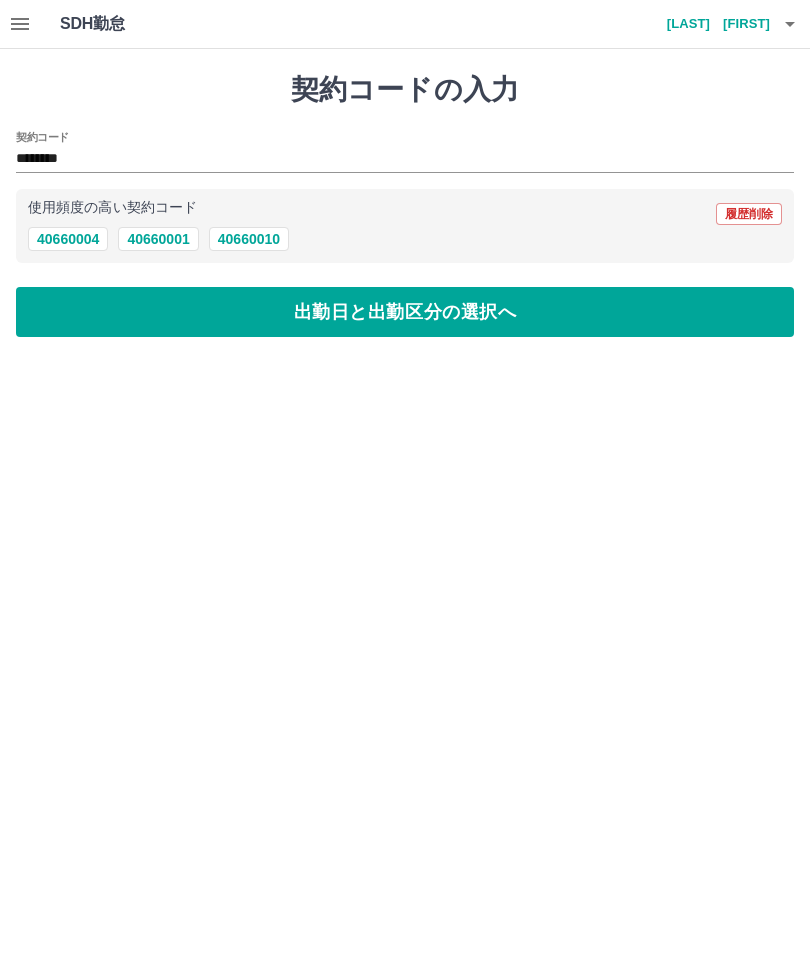 click on "出勤日と出勤区分の選択へ" at bounding box center [405, 312] 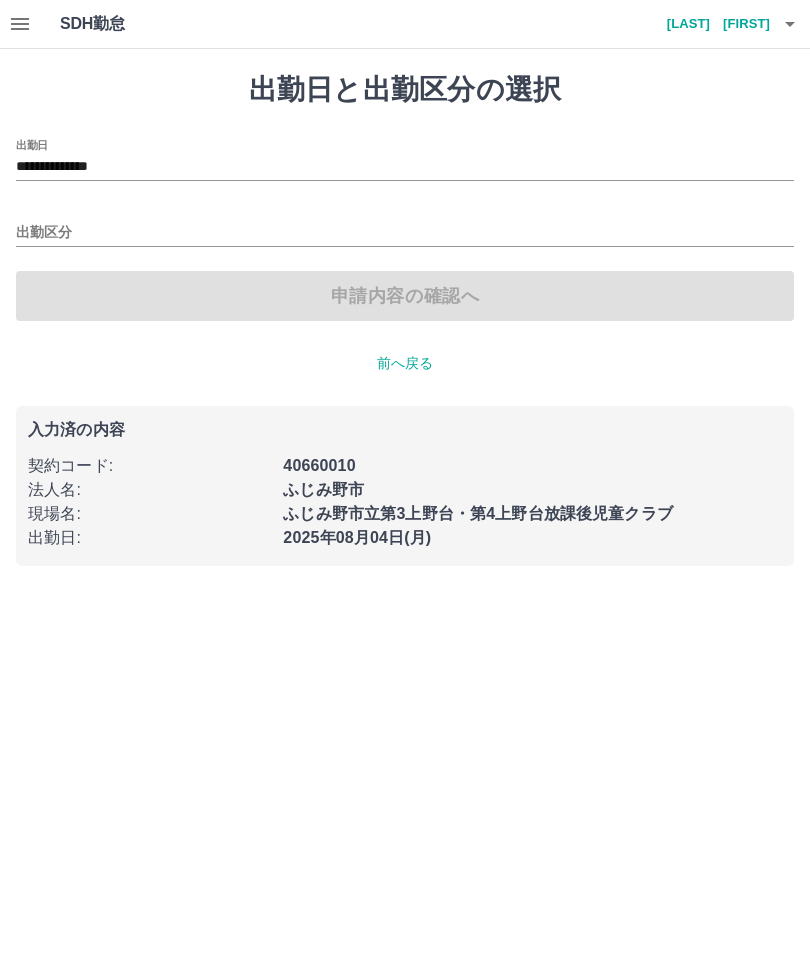 click on "出勤区分" at bounding box center (405, 233) 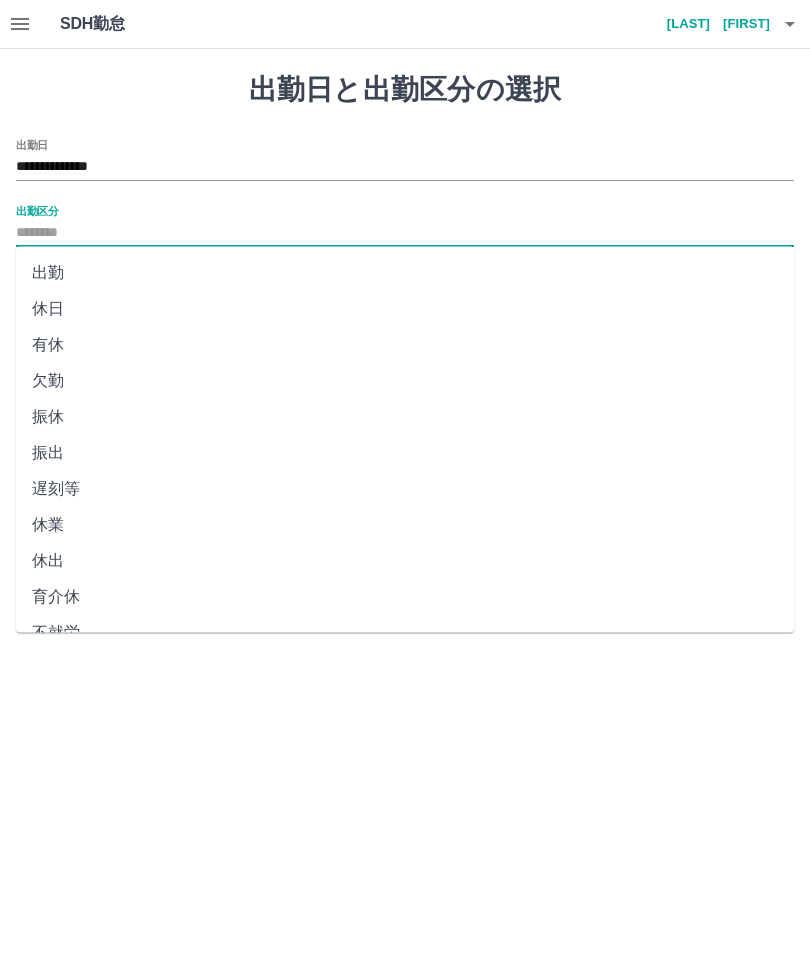 click on "**********" at bounding box center (405, 167) 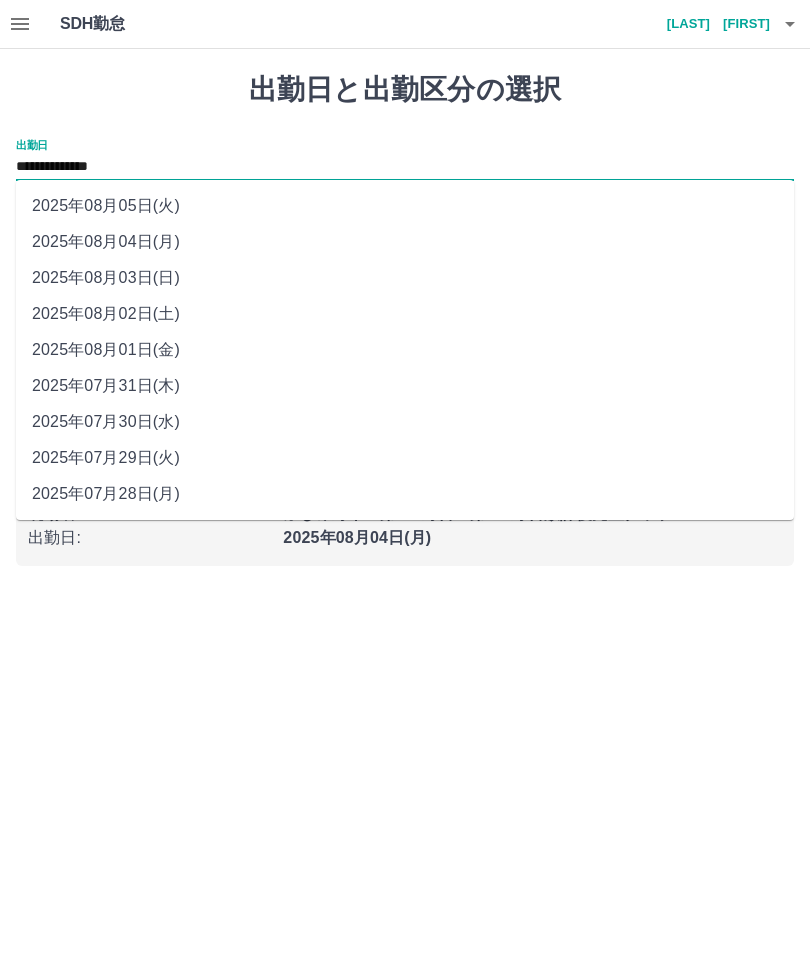 click on "2025年08月01日(金)" at bounding box center (405, 350) 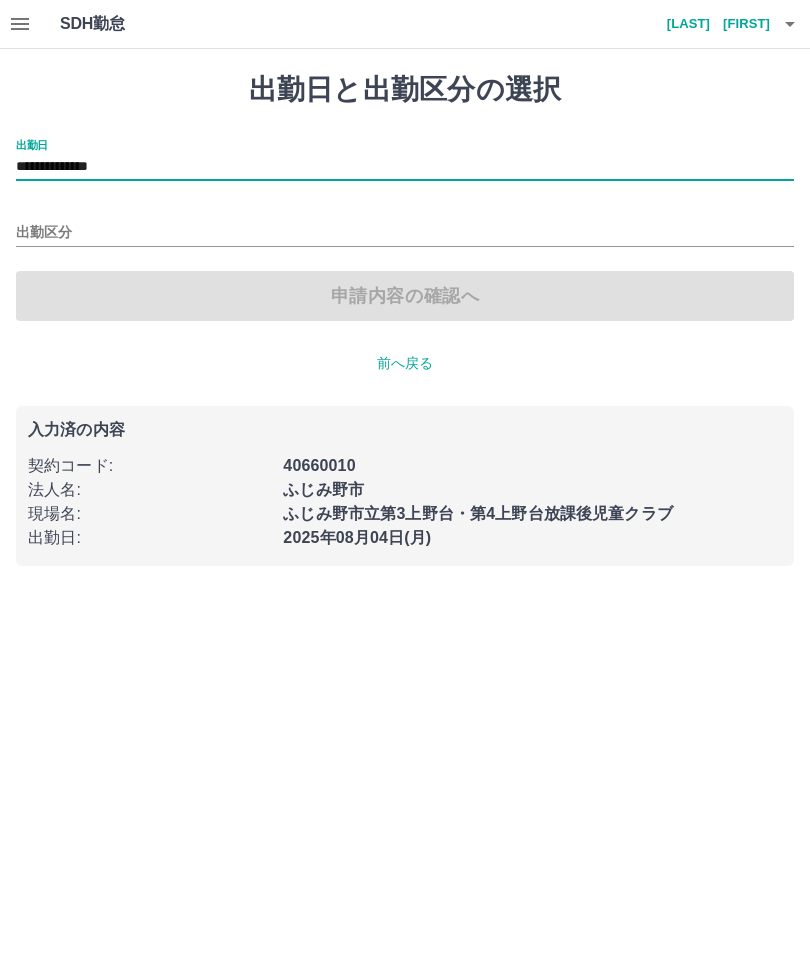 click on "出勤区分" at bounding box center [405, 233] 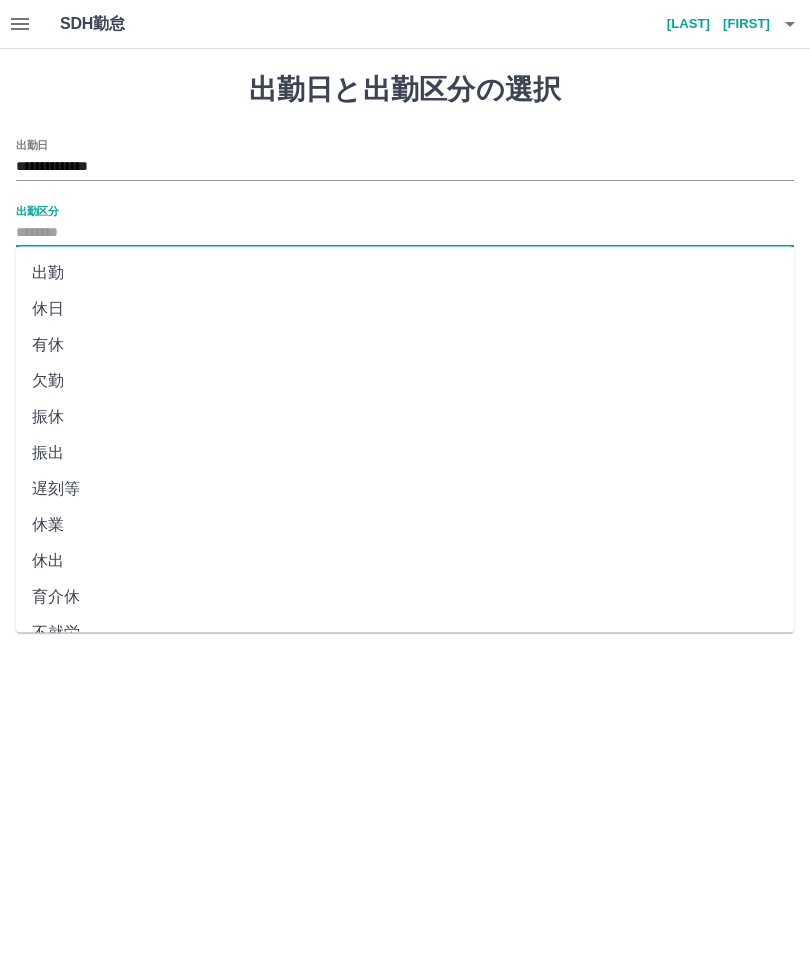 click on "休日" at bounding box center (405, 309) 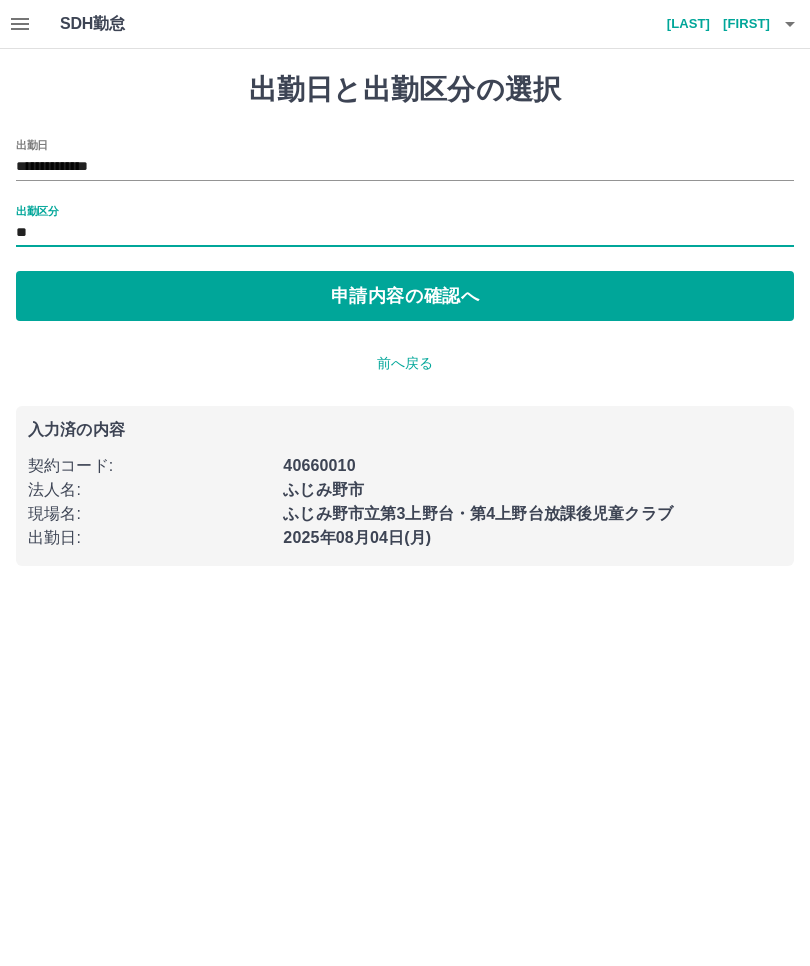 click on "申請内容の確認へ" at bounding box center (405, 296) 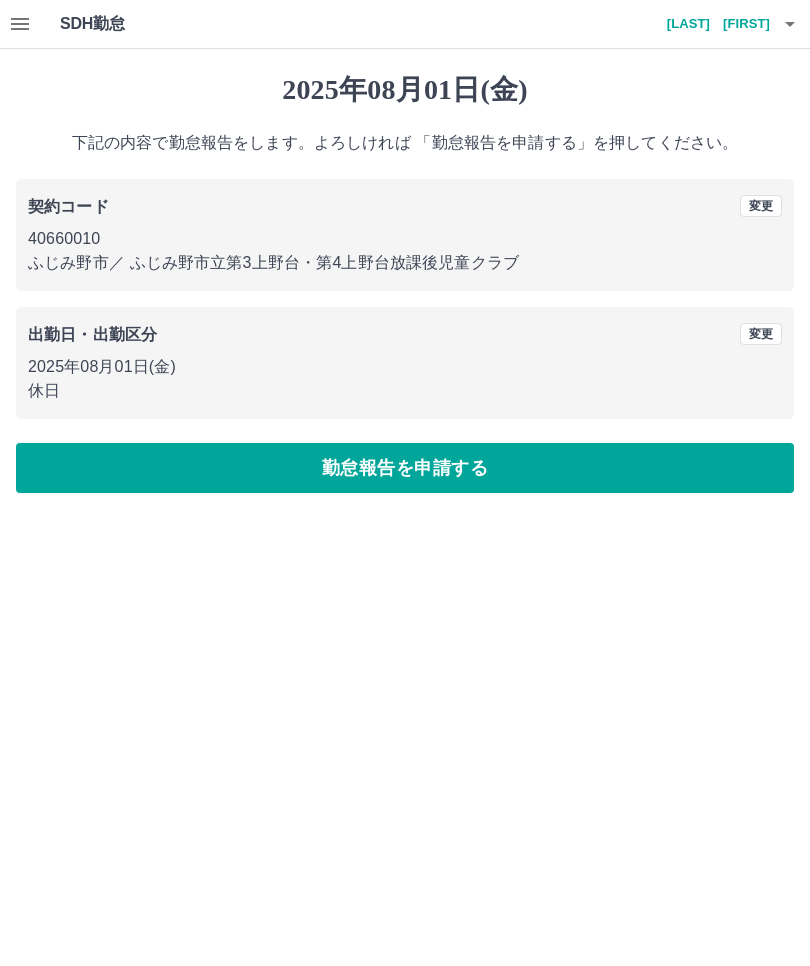 click on "勤怠報告を申請する" at bounding box center [405, 468] 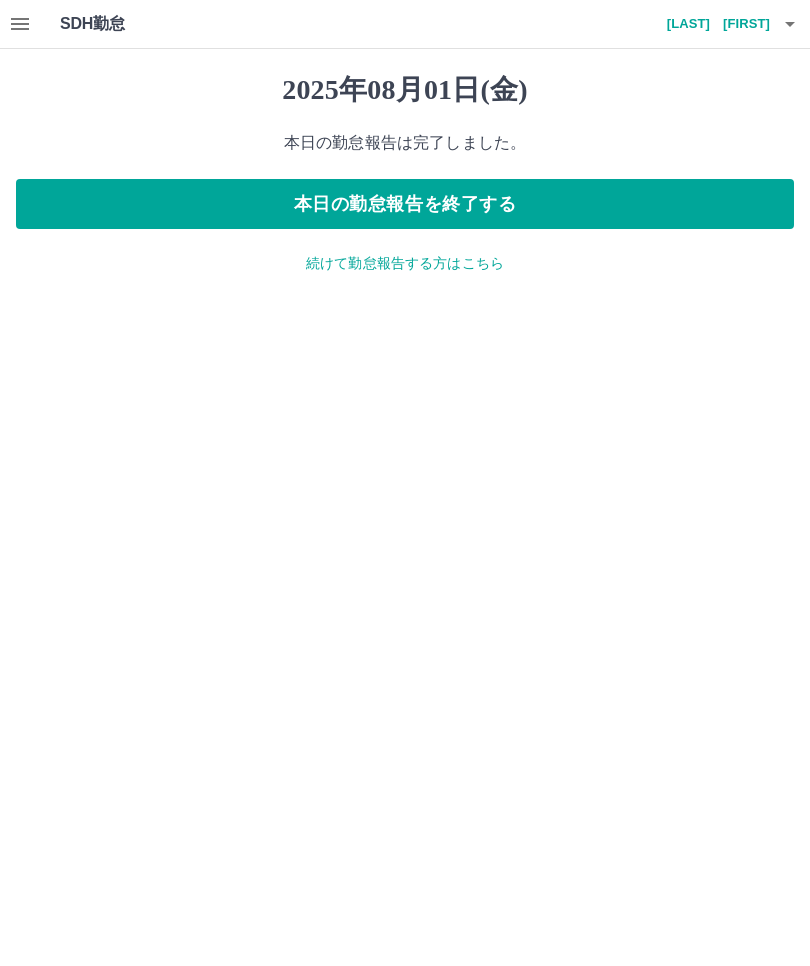 click on "続けて勤怠報告する方はこちら" at bounding box center [405, 263] 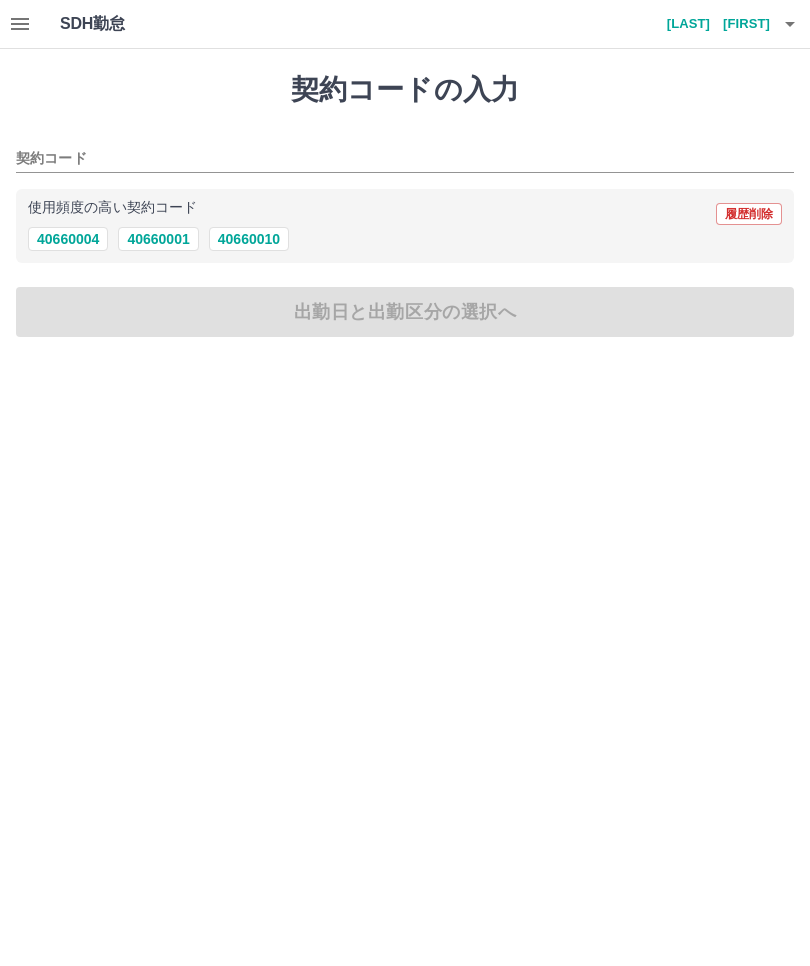 click on "40660010" at bounding box center (249, 239) 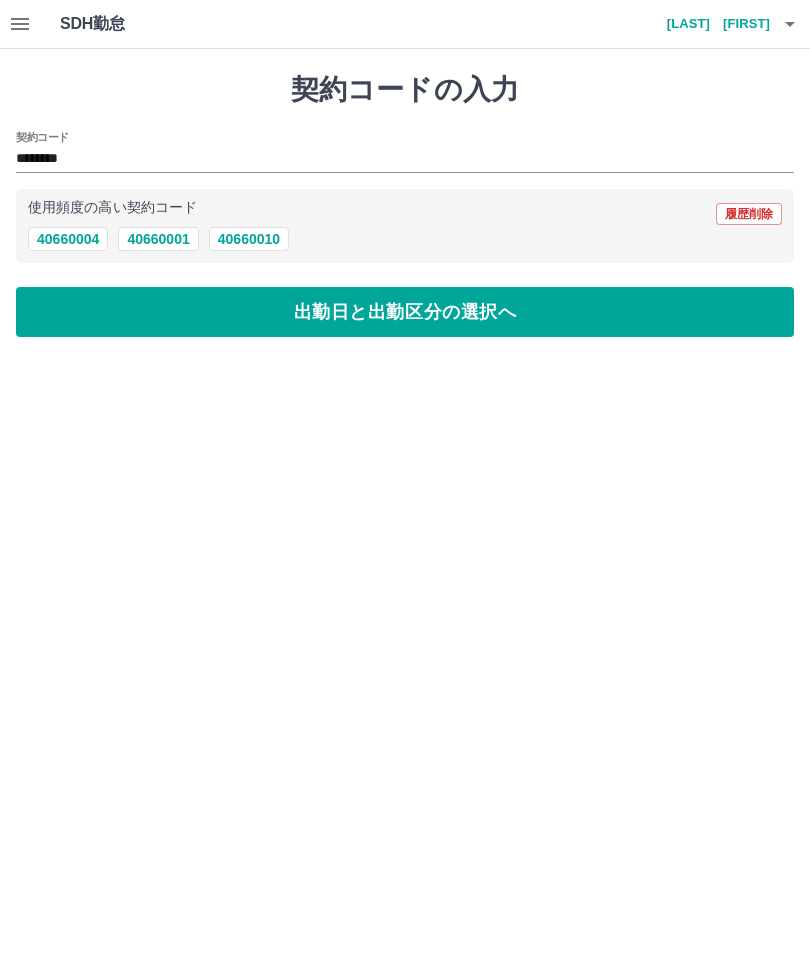 click on "出勤日と出勤区分の選択へ" at bounding box center (405, 312) 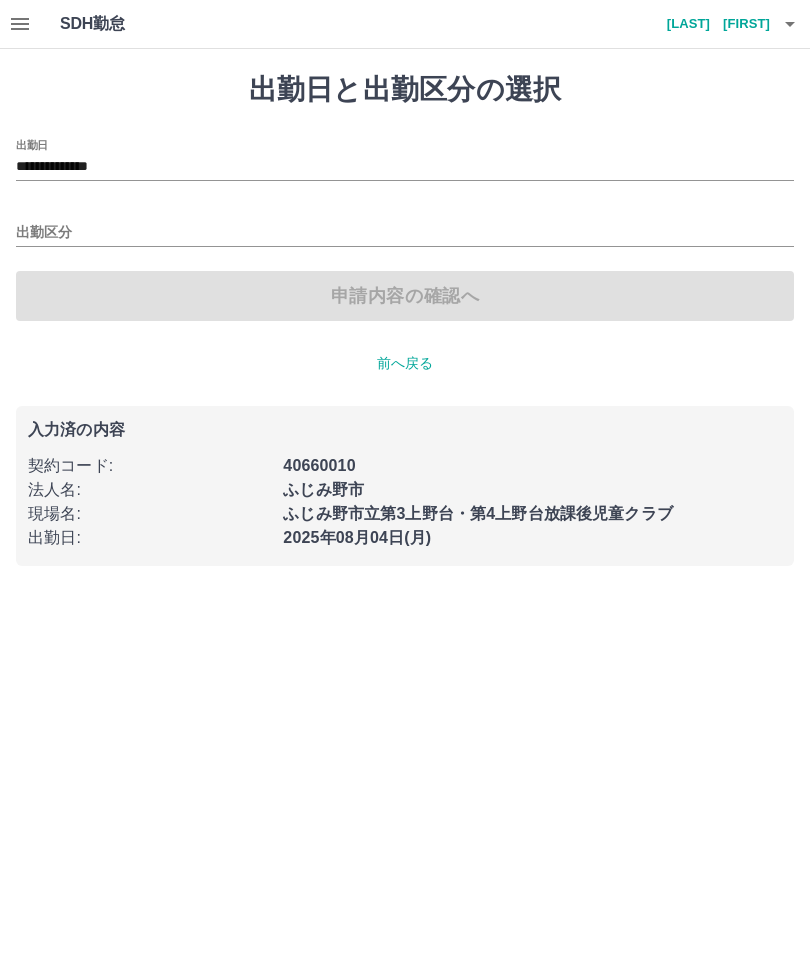 click on "**********" at bounding box center [405, 167] 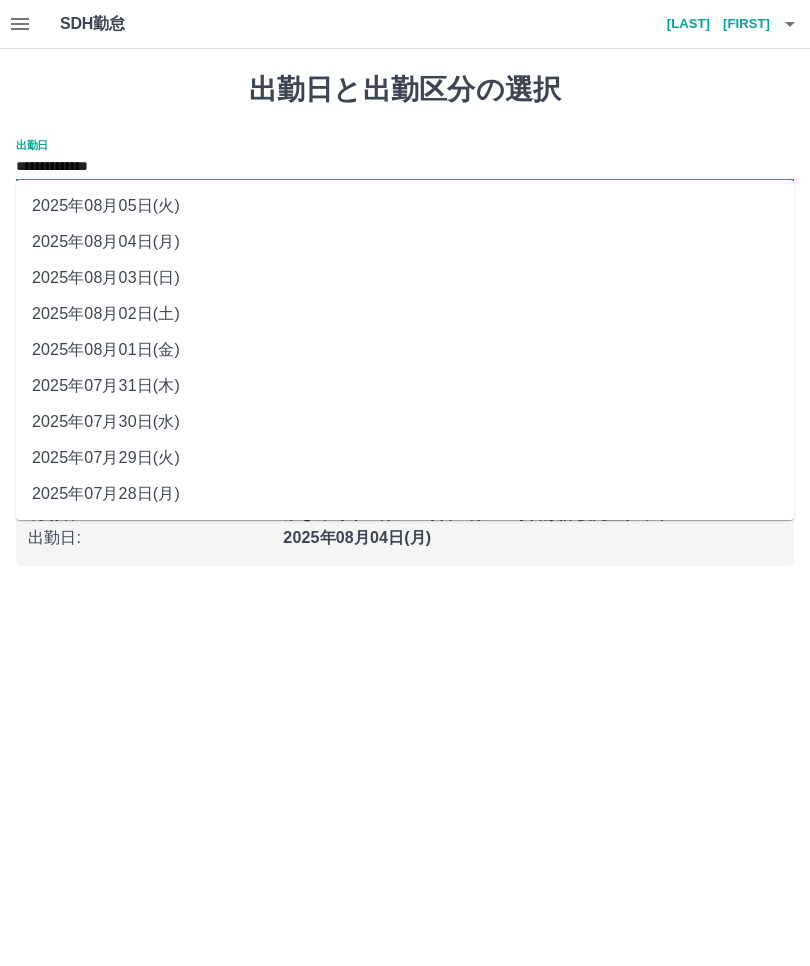 click on "2025年08月02日(土)" at bounding box center (405, 314) 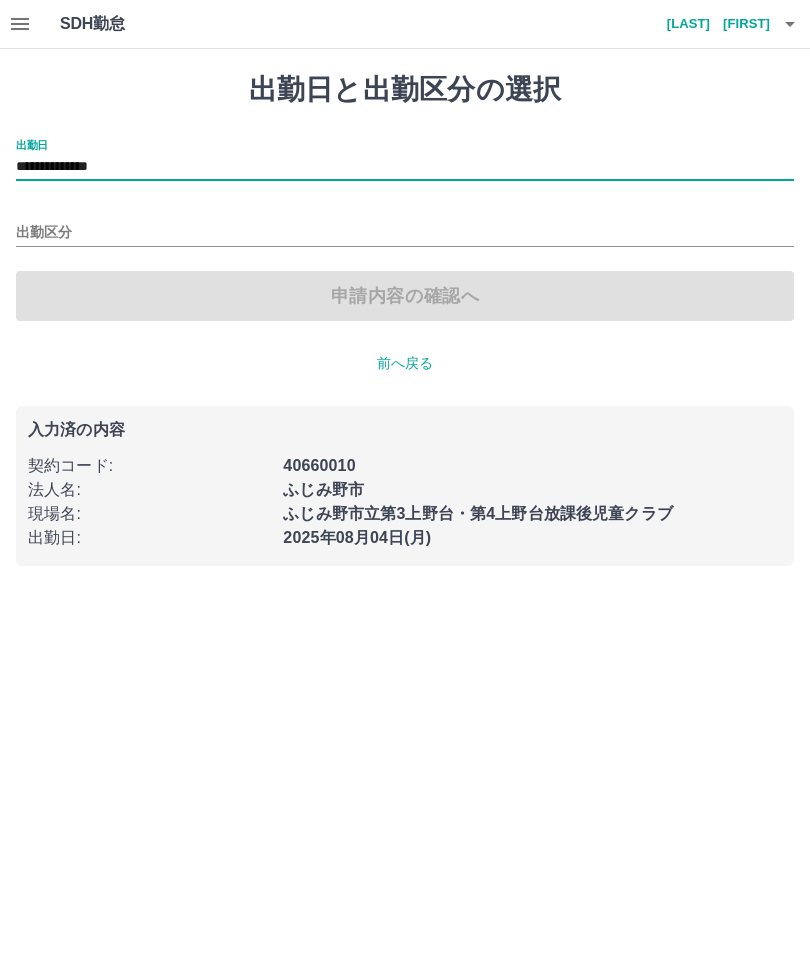 click on "出勤区分" at bounding box center (405, 233) 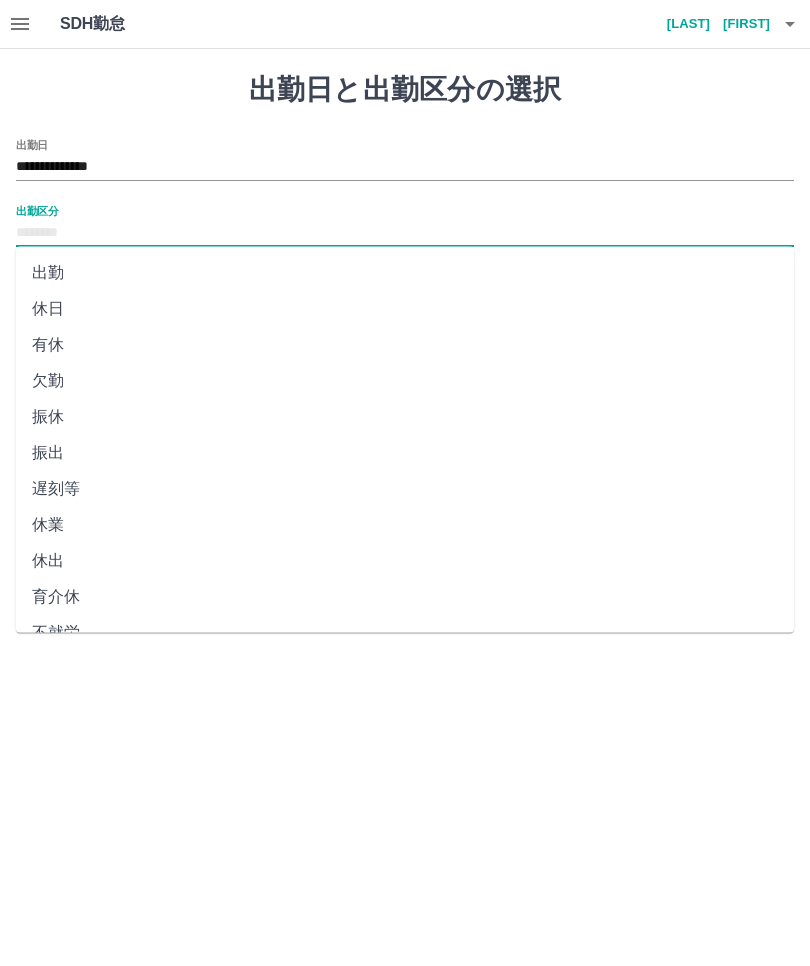 click on "休日" at bounding box center [405, 309] 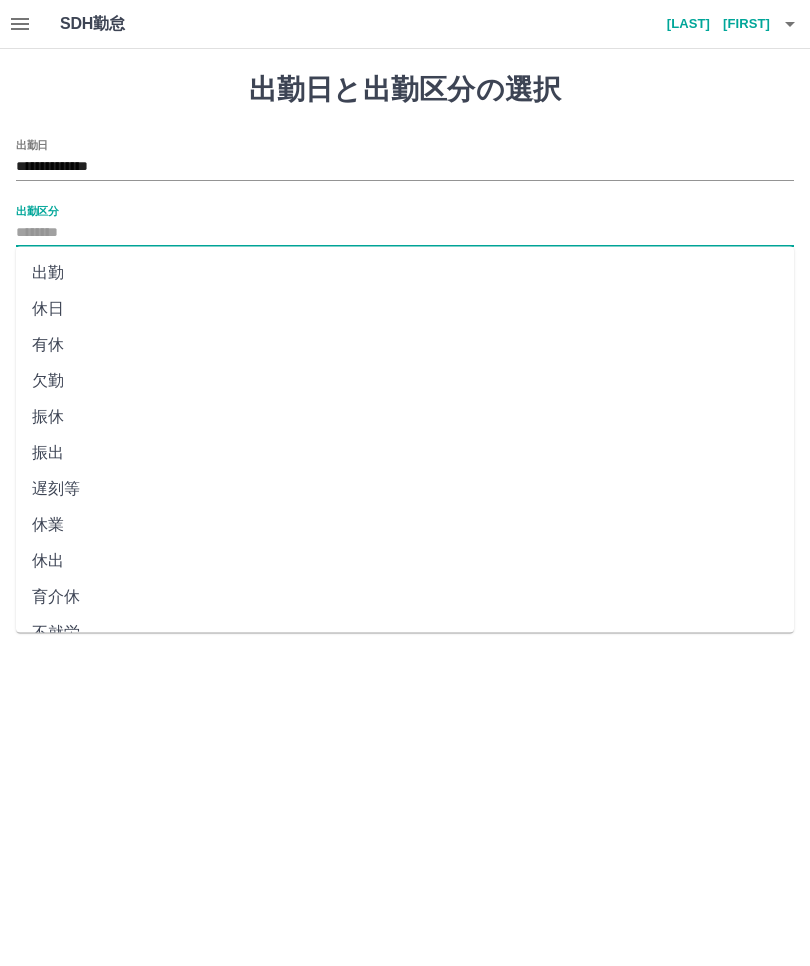 type on "**" 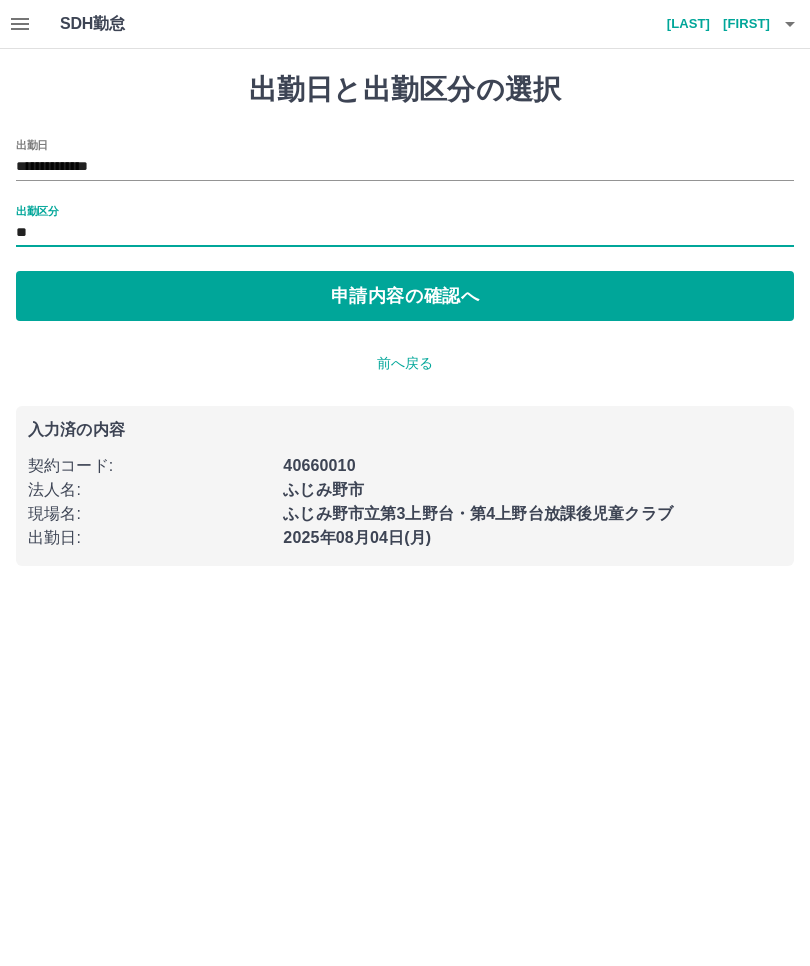 click on "申請内容の確認へ" at bounding box center (405, 296) 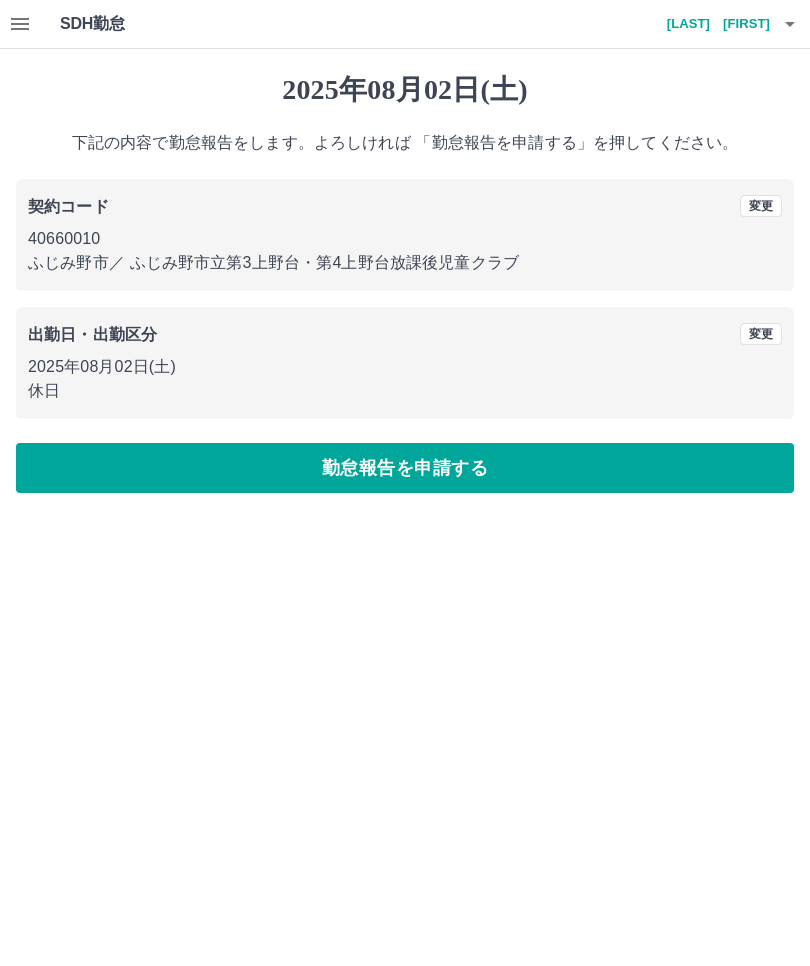 click on "勤怠報告を申請する" at bounding box center [405, 468] 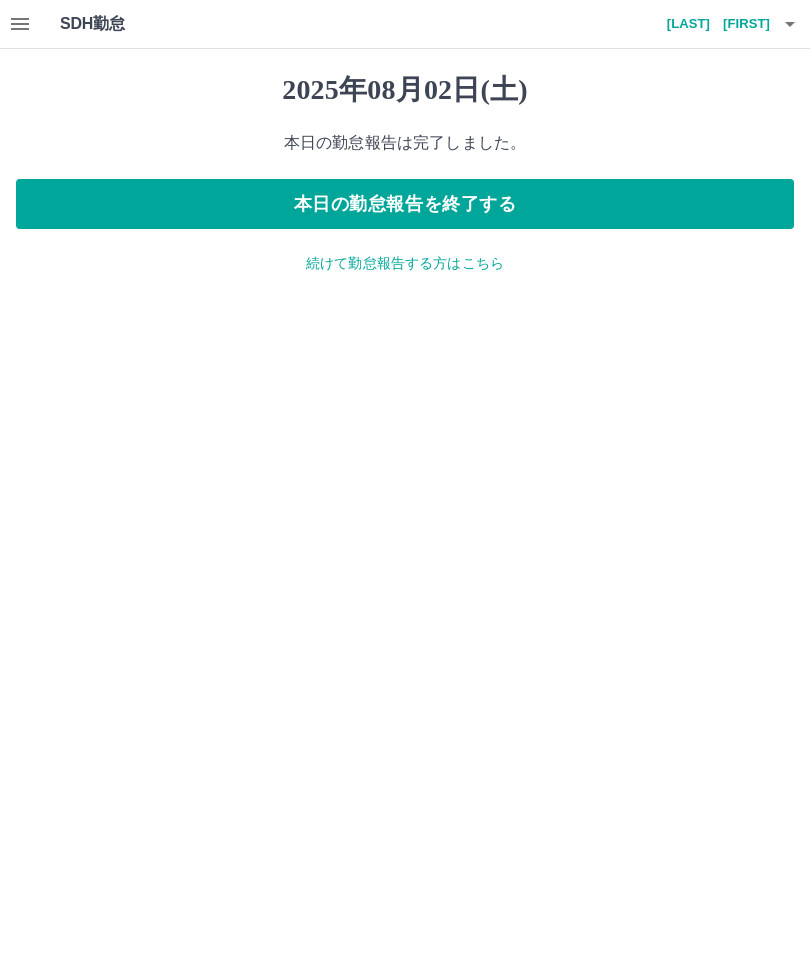 click on "続けて勤怠報告する方はこちら" at bounding box center (405, 263) 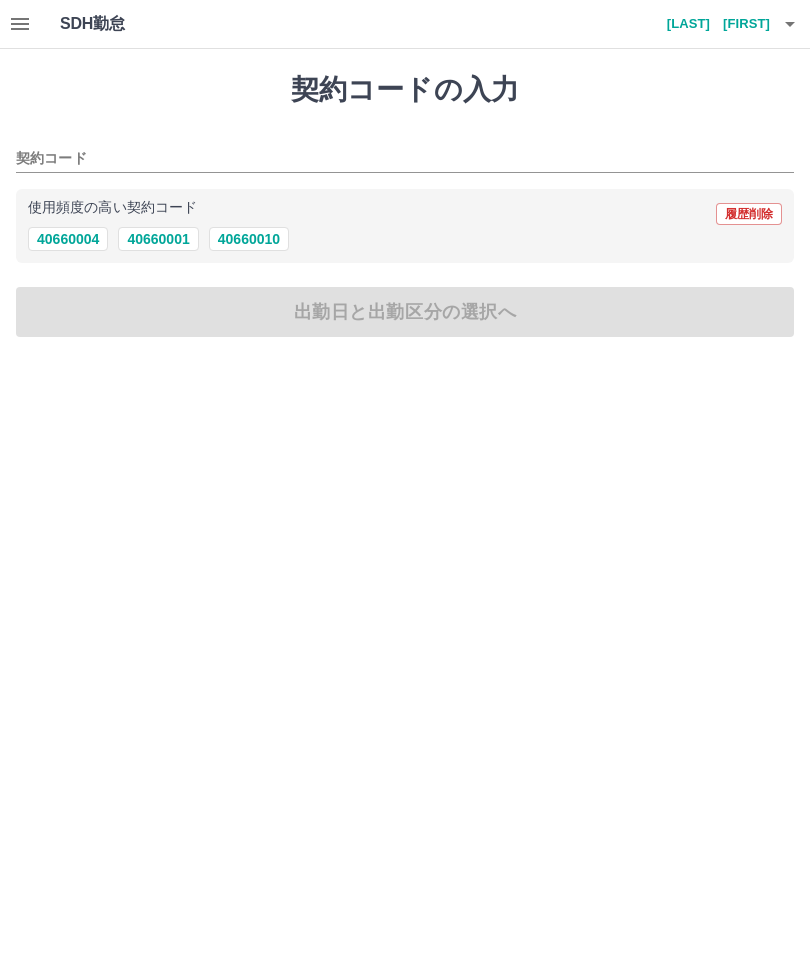 click on "40660010" at bounding box center (249, 239) 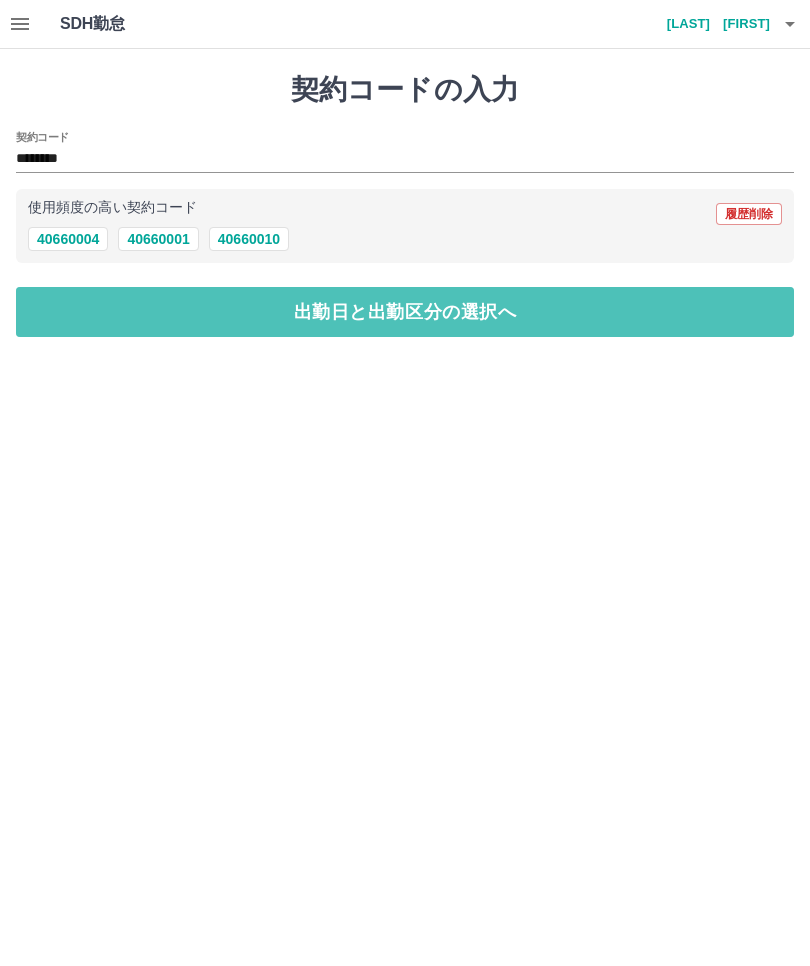 click on "出勤日と出勤区分の選択へ" at bounding box center (405, 312) 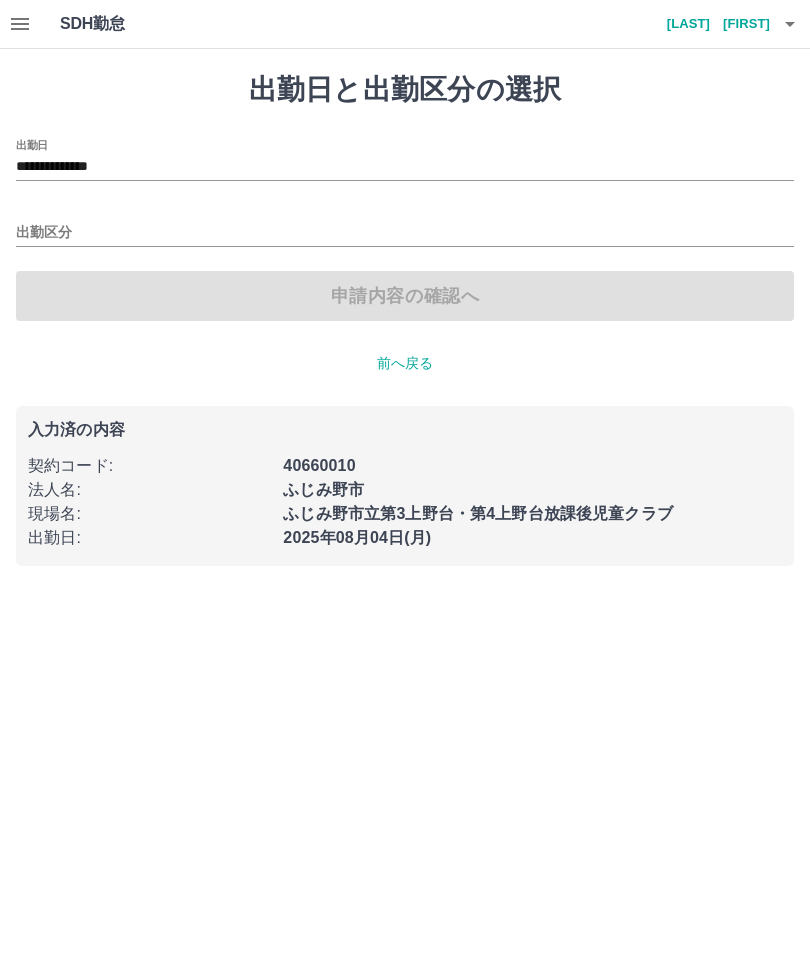 click on "**********" at bounding box center (405, 167) 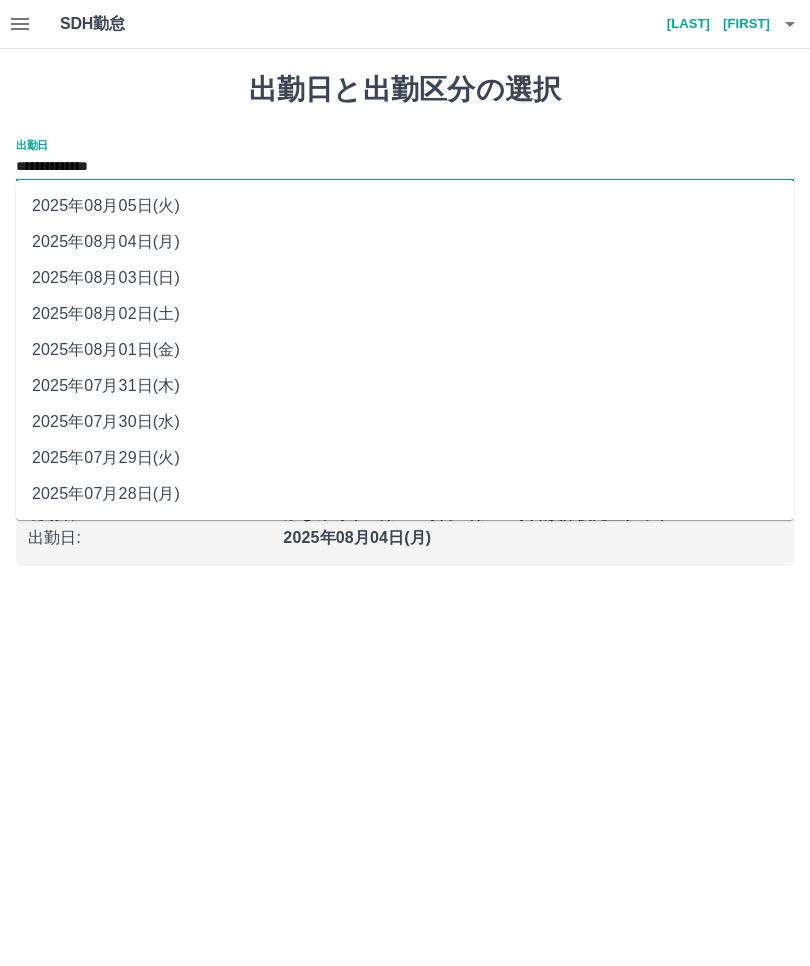 click on "2025年08月03日(日)" at bounding box center [405, 278] 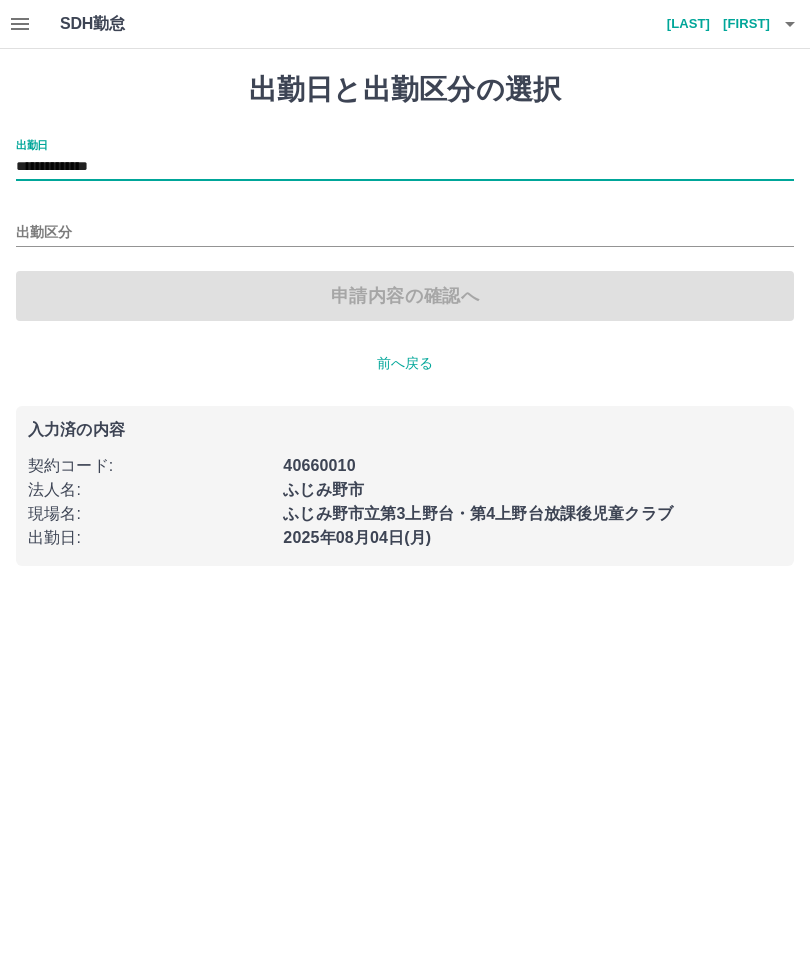 type on "**********" 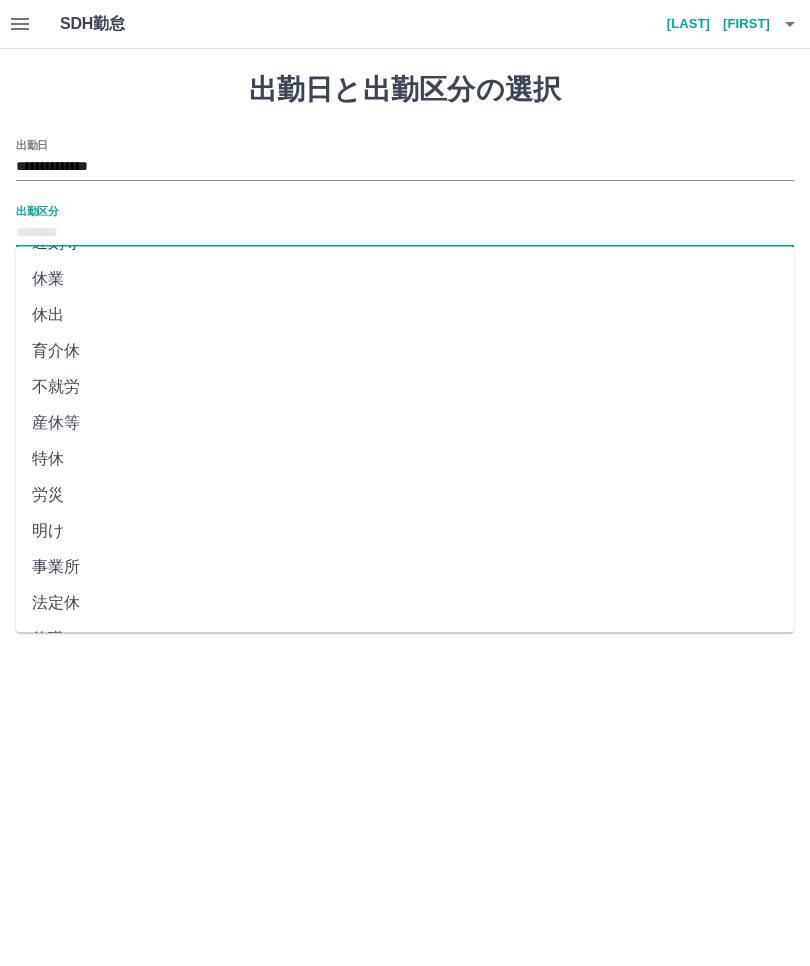 scroll, scrollTop: 248, scrollLeft: 0, axis: vertical 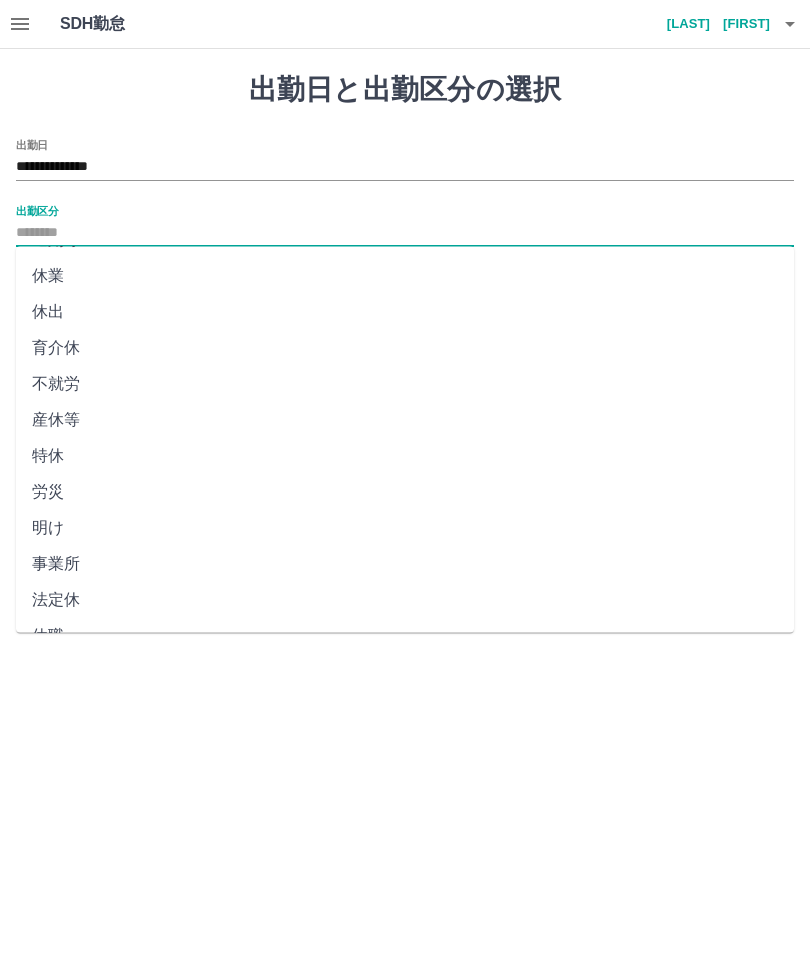 click on "法定休" at bounding box center [405, 601] 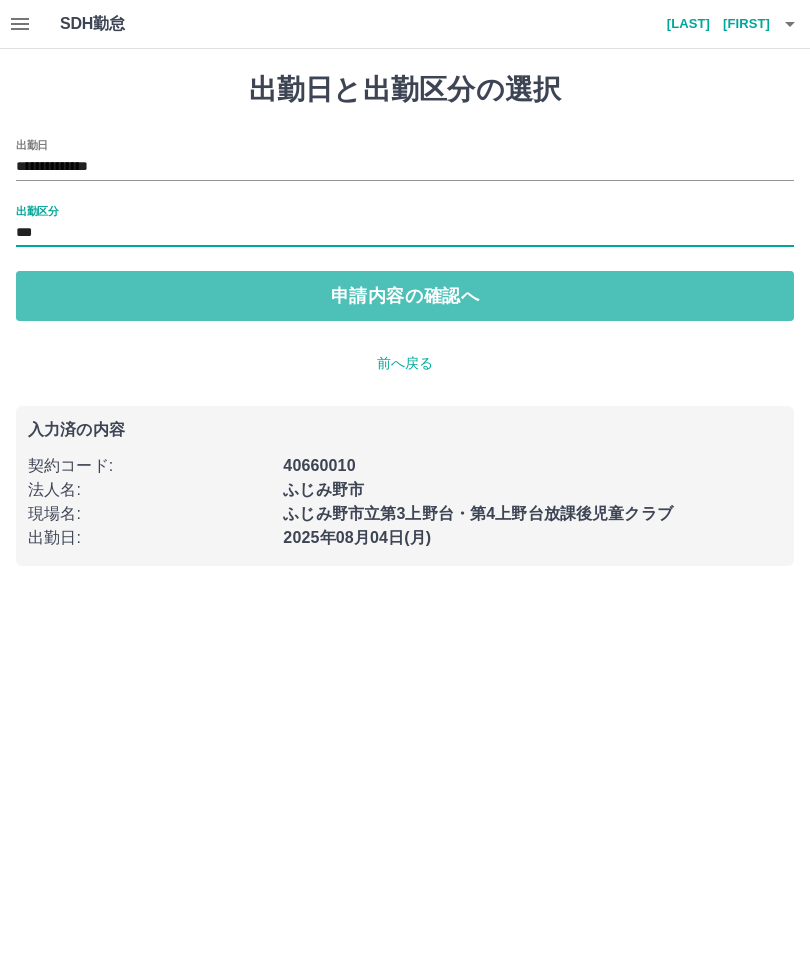 click on "申請内容の確認へ" at bounding box center (405, 296) 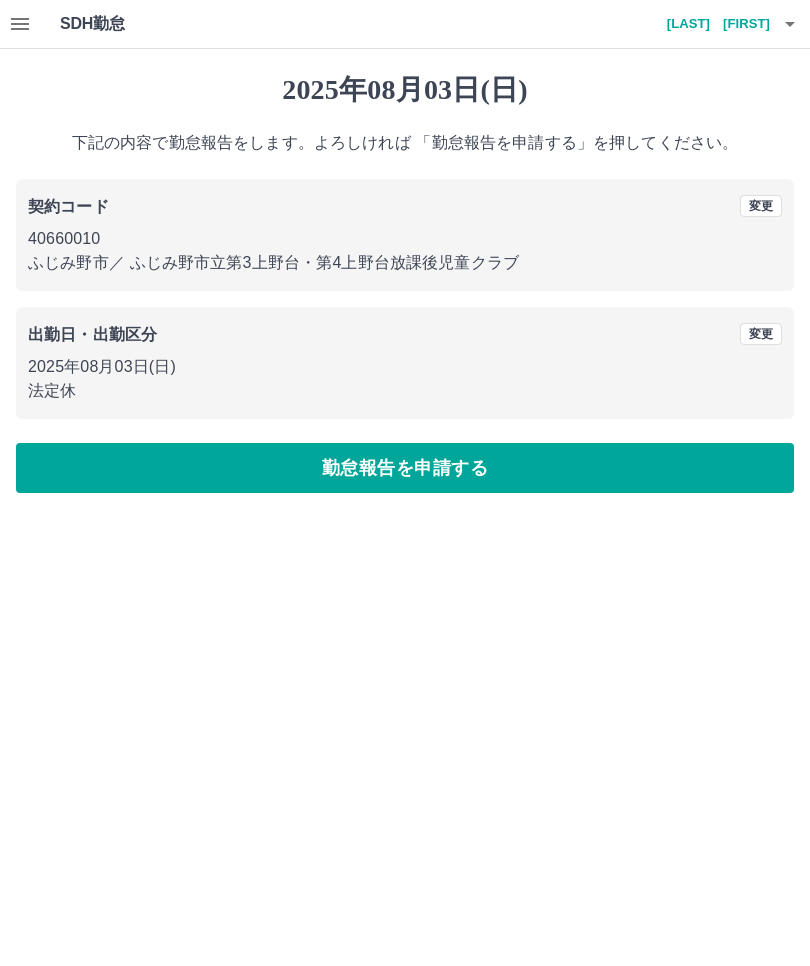 click on "勤怠報告を申請する" at bounding box center [405, 468] 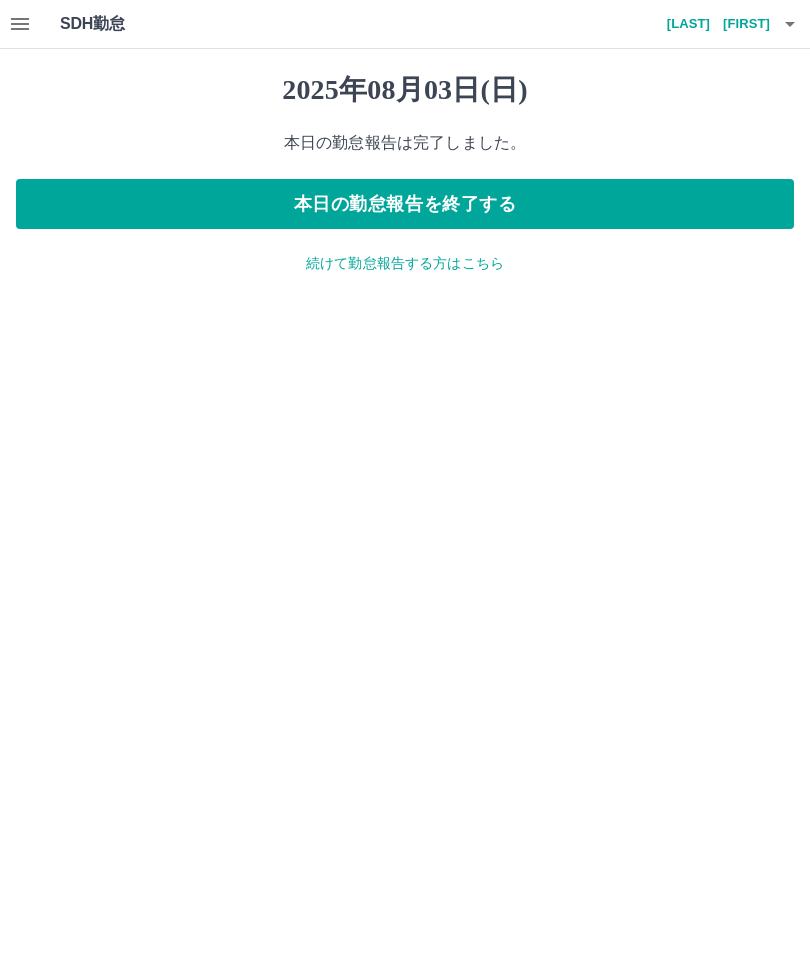 click on "続けて勤怠報告する方はこちら" at bounding box center (405, 263) 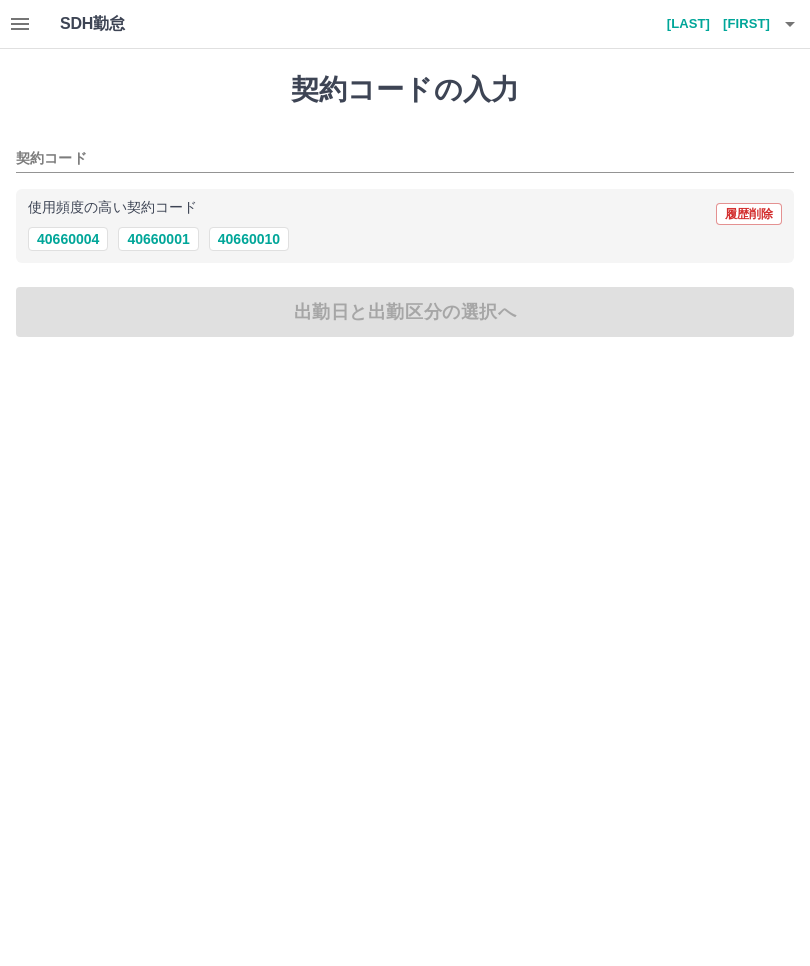 click on "40660010" at bounding box center (249, 239) 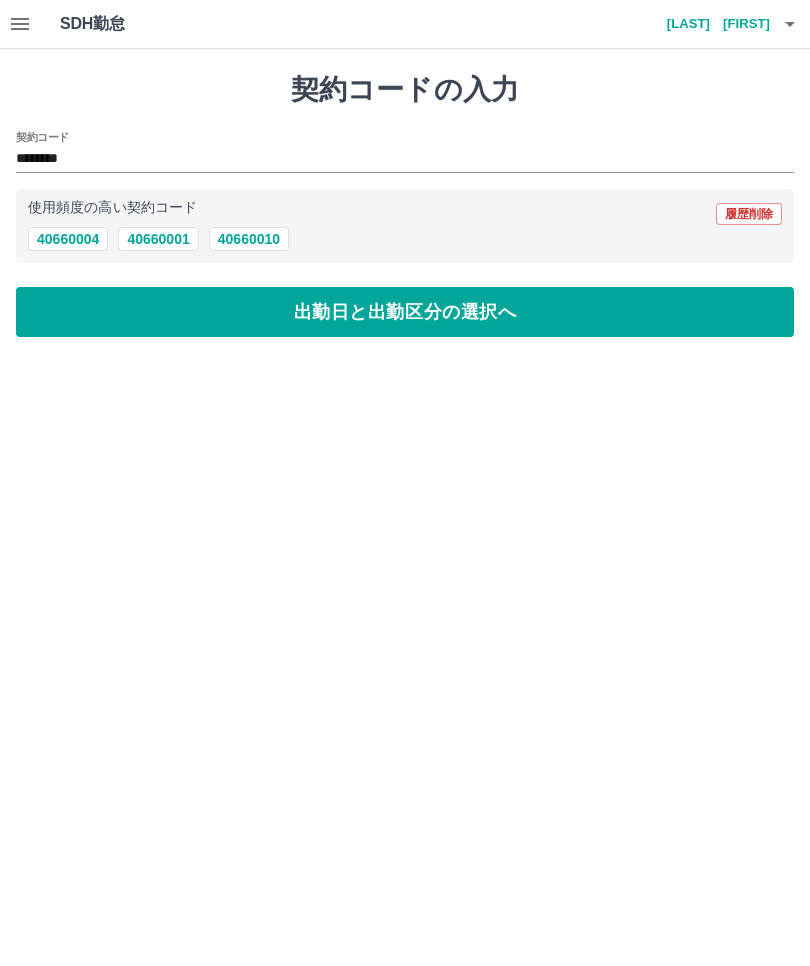 click on "出勤日と出勤区分の選択へ" at bounding box center (405, 312) 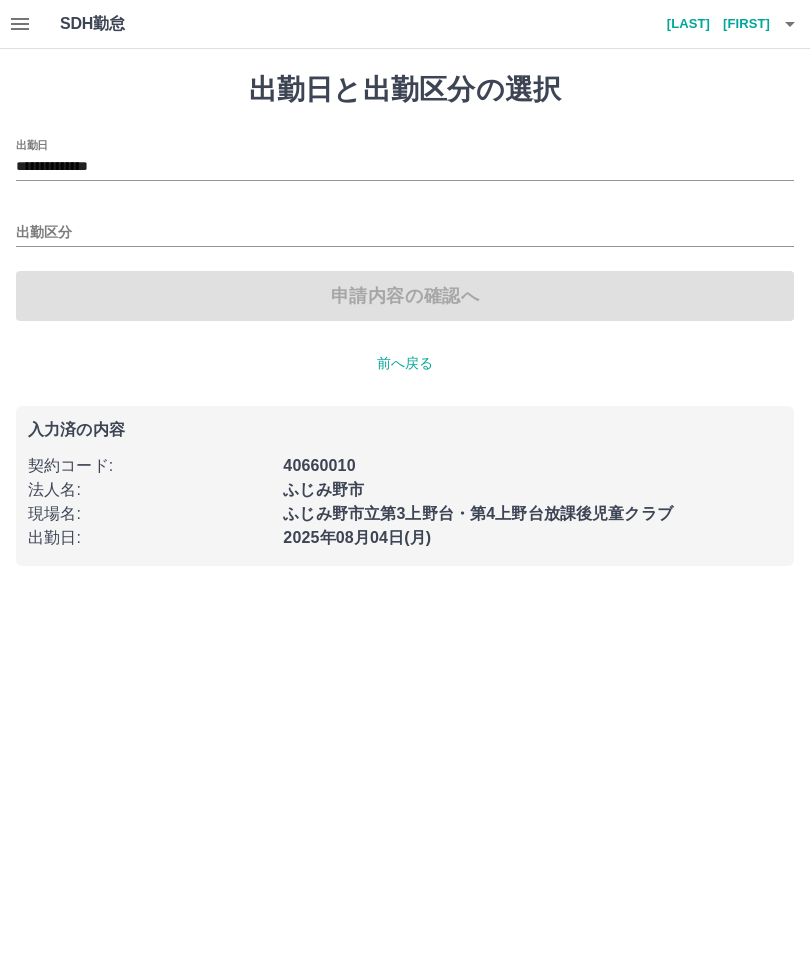 click on "出勤区分" at bounding box center [405, 233] 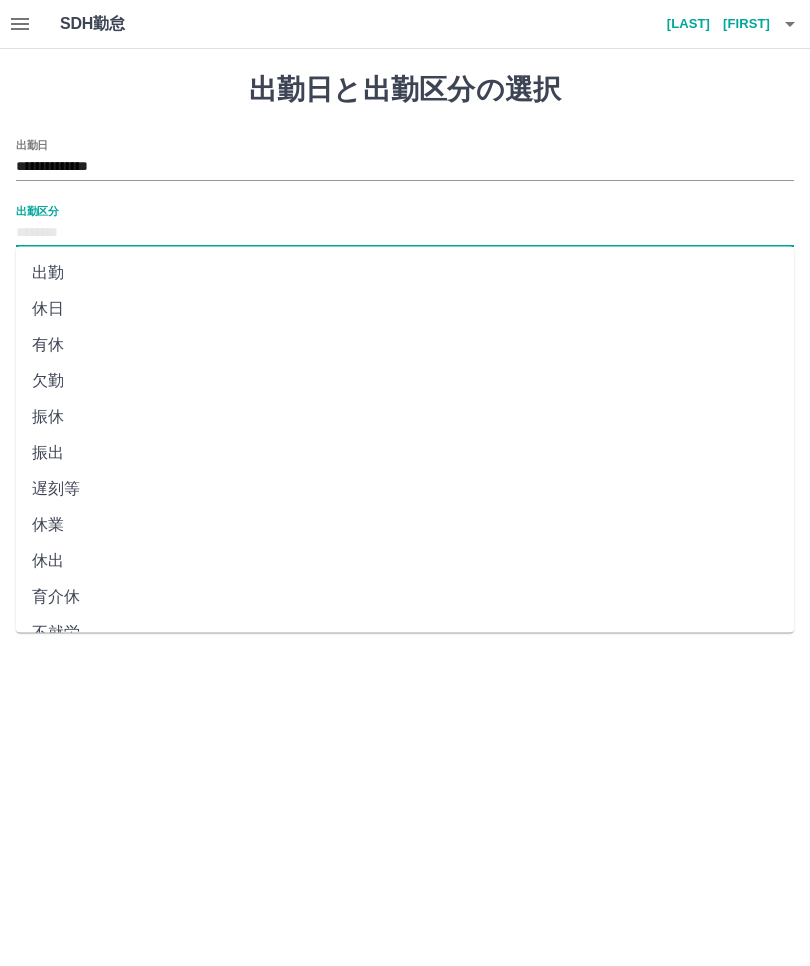 click on "出勤" at bounding box center [405, 273] 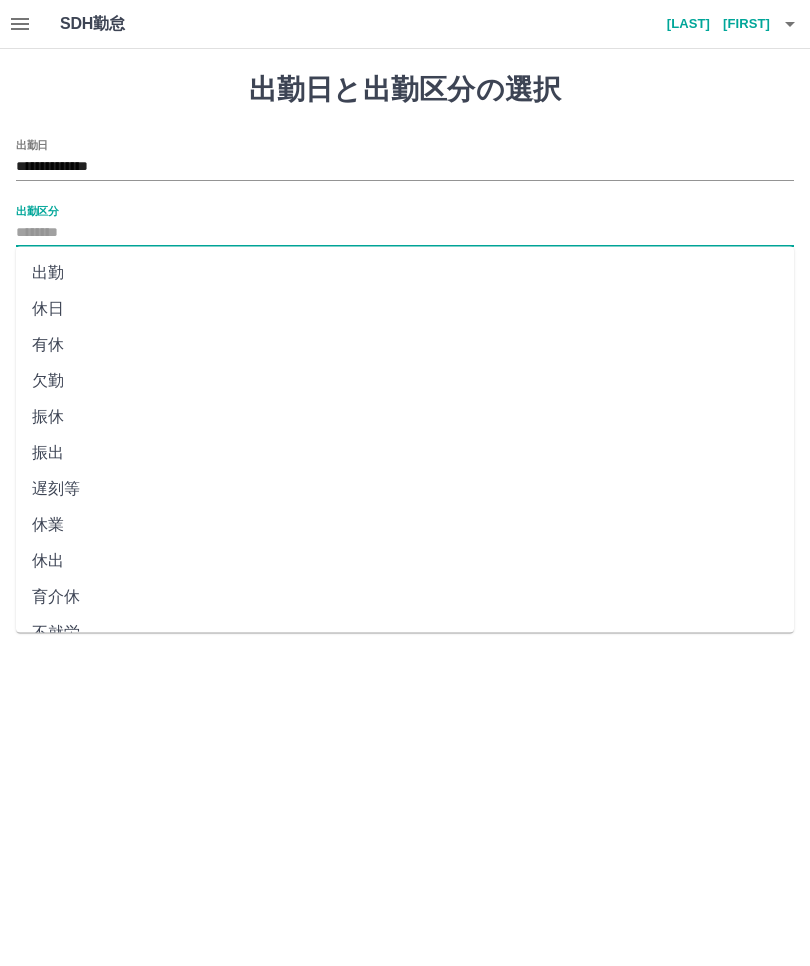 type on "**" 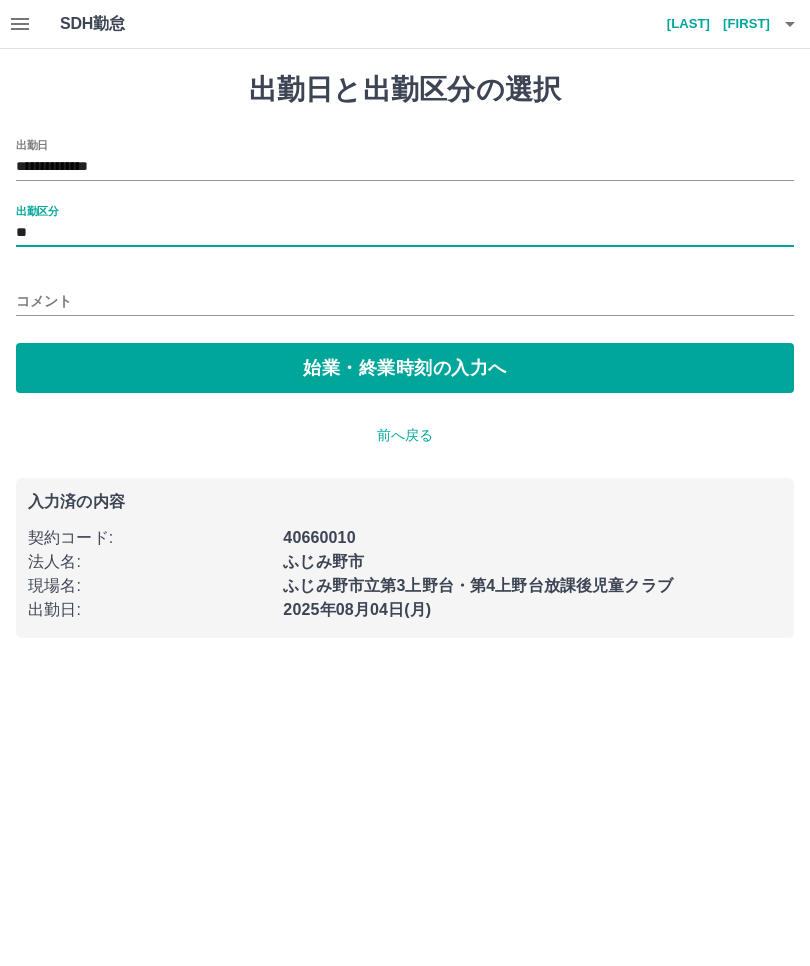 click on "始業・終業時刻の入力へ" at bounding box center [405, 368] 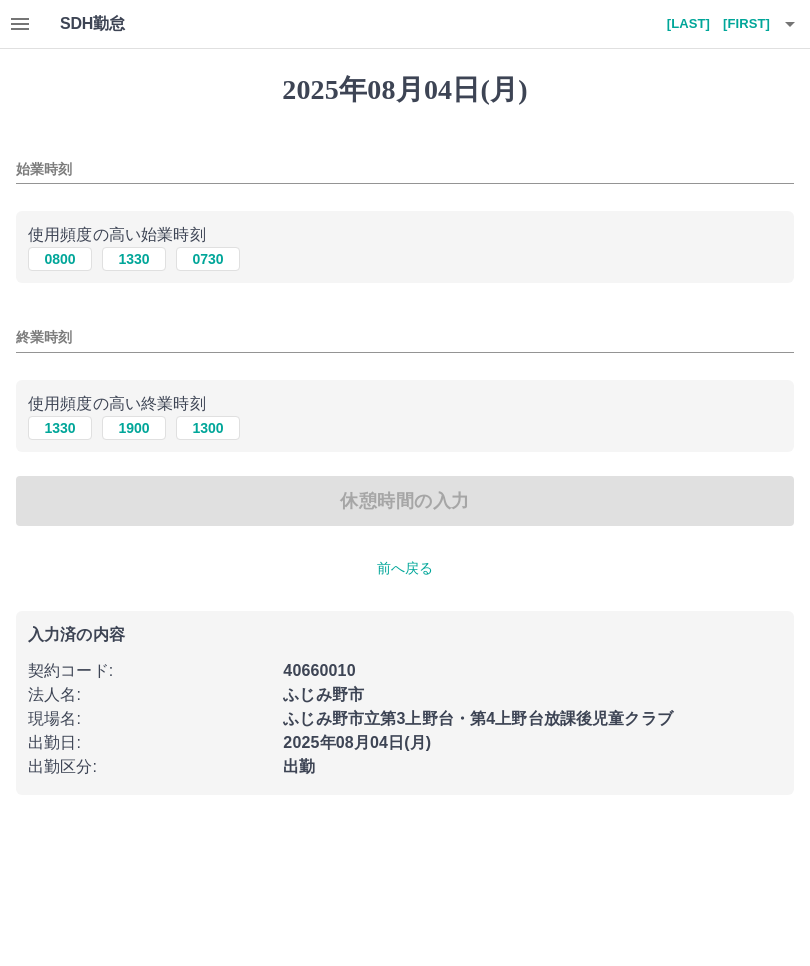 click on "1330" at bounding box center [134, 259] 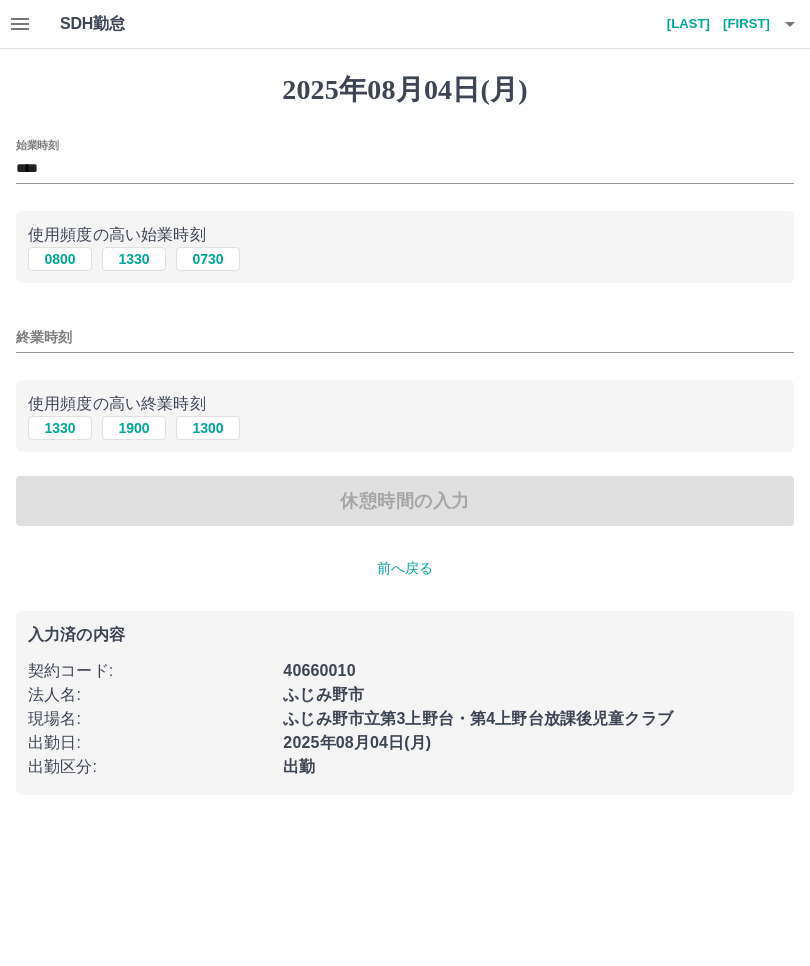 click on "終業時刻" at bounding box center [405, 337] 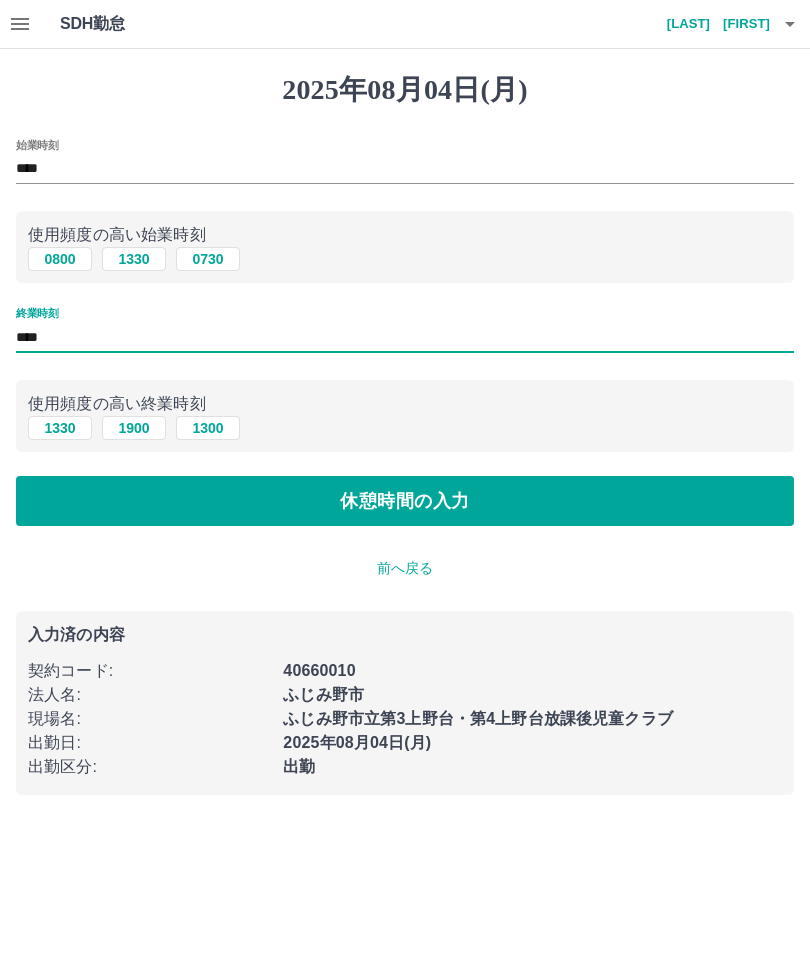 type on "****" 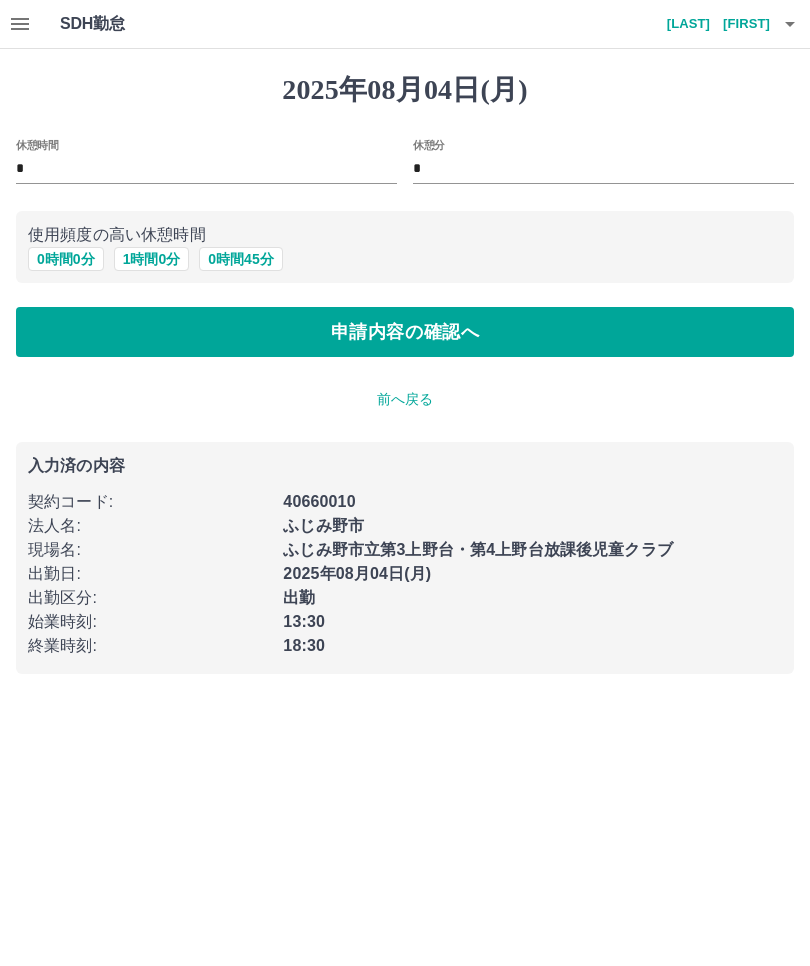 click on "0 時間 0 分" at bounding box center (66, 259) 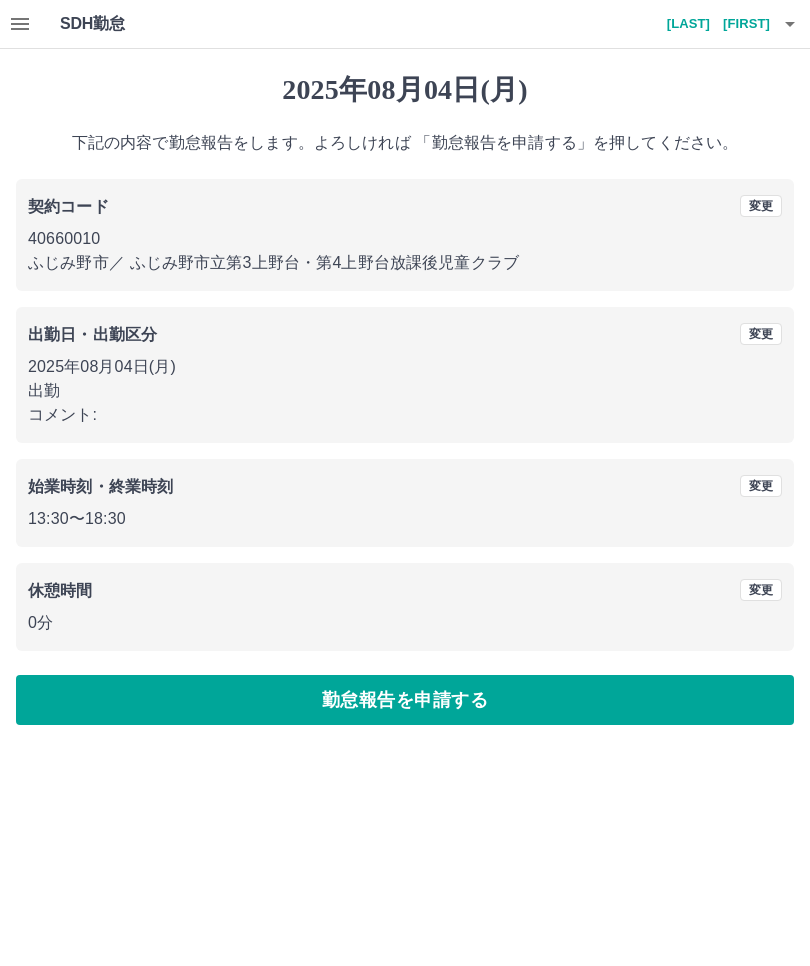 click on "勤怠報告を申請する" at bounding box center (405, 700) 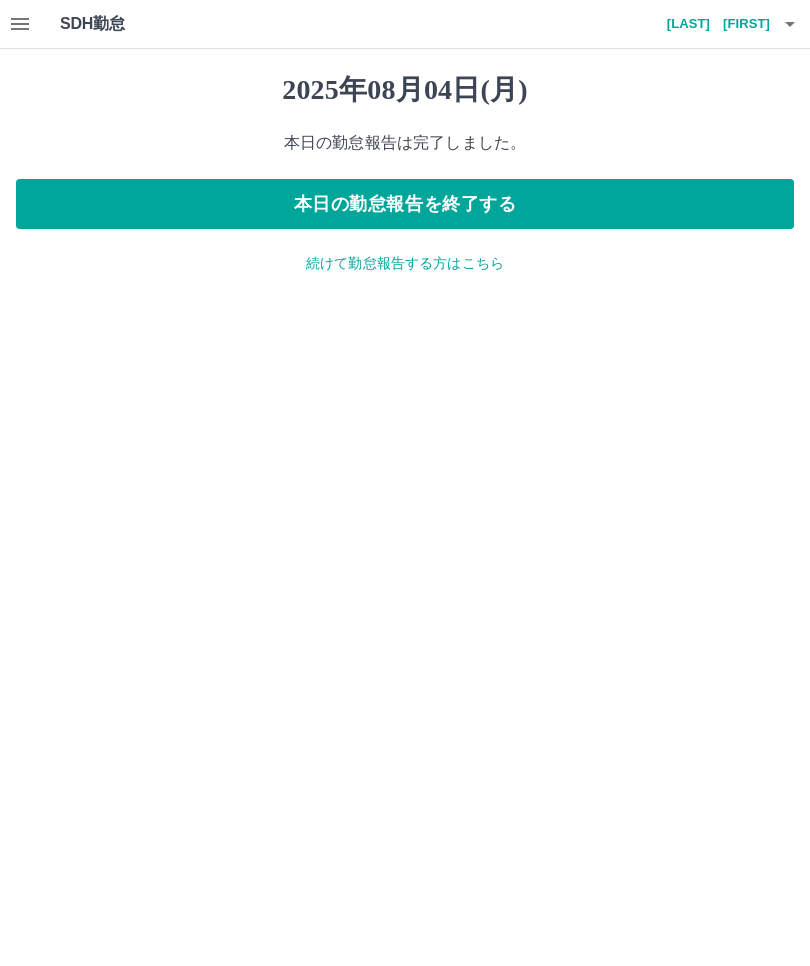 click 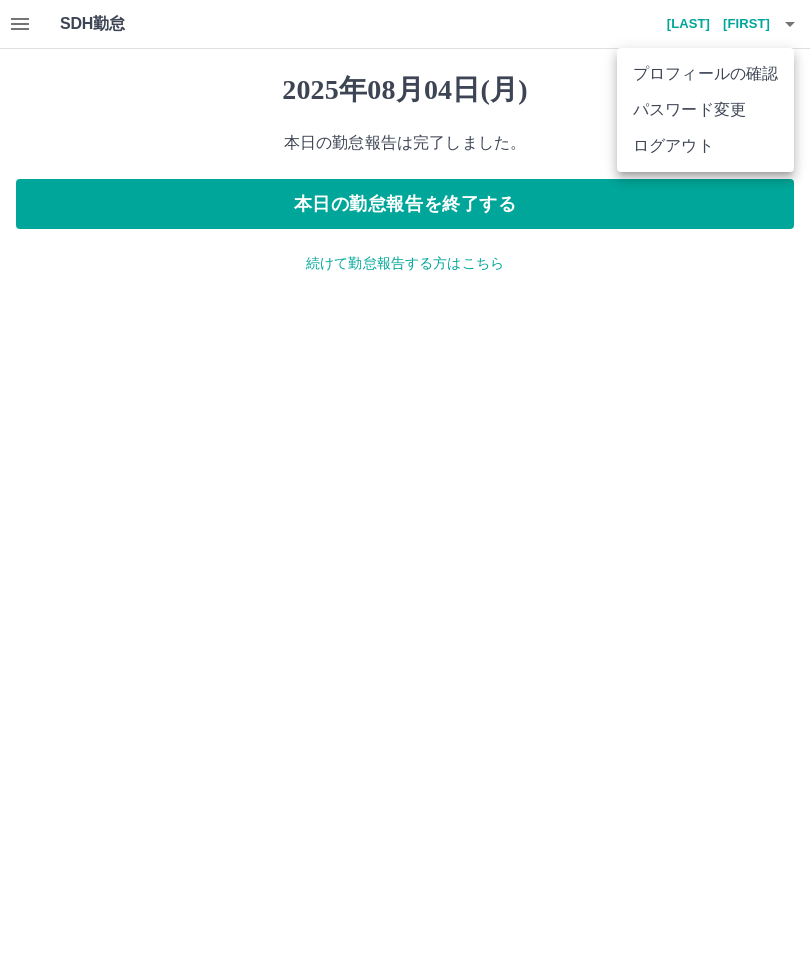 click on "ログアウト" at bounding box center [705, 146] 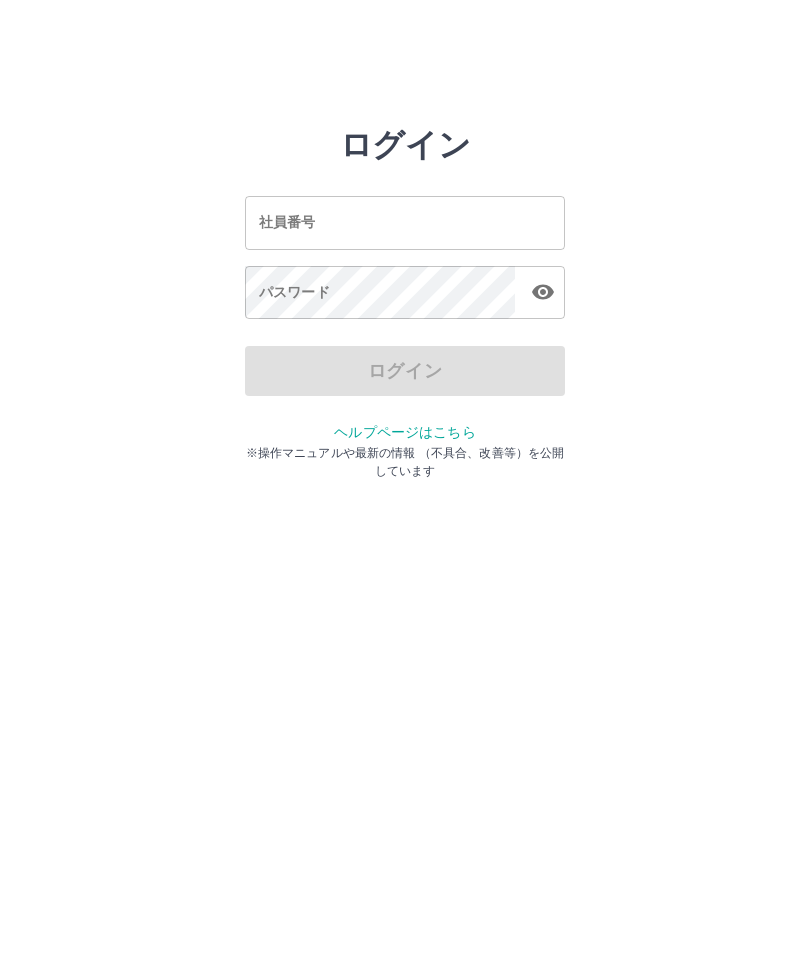 scroll, scrollTop: 0, scrollLeft: 0, axis: both 